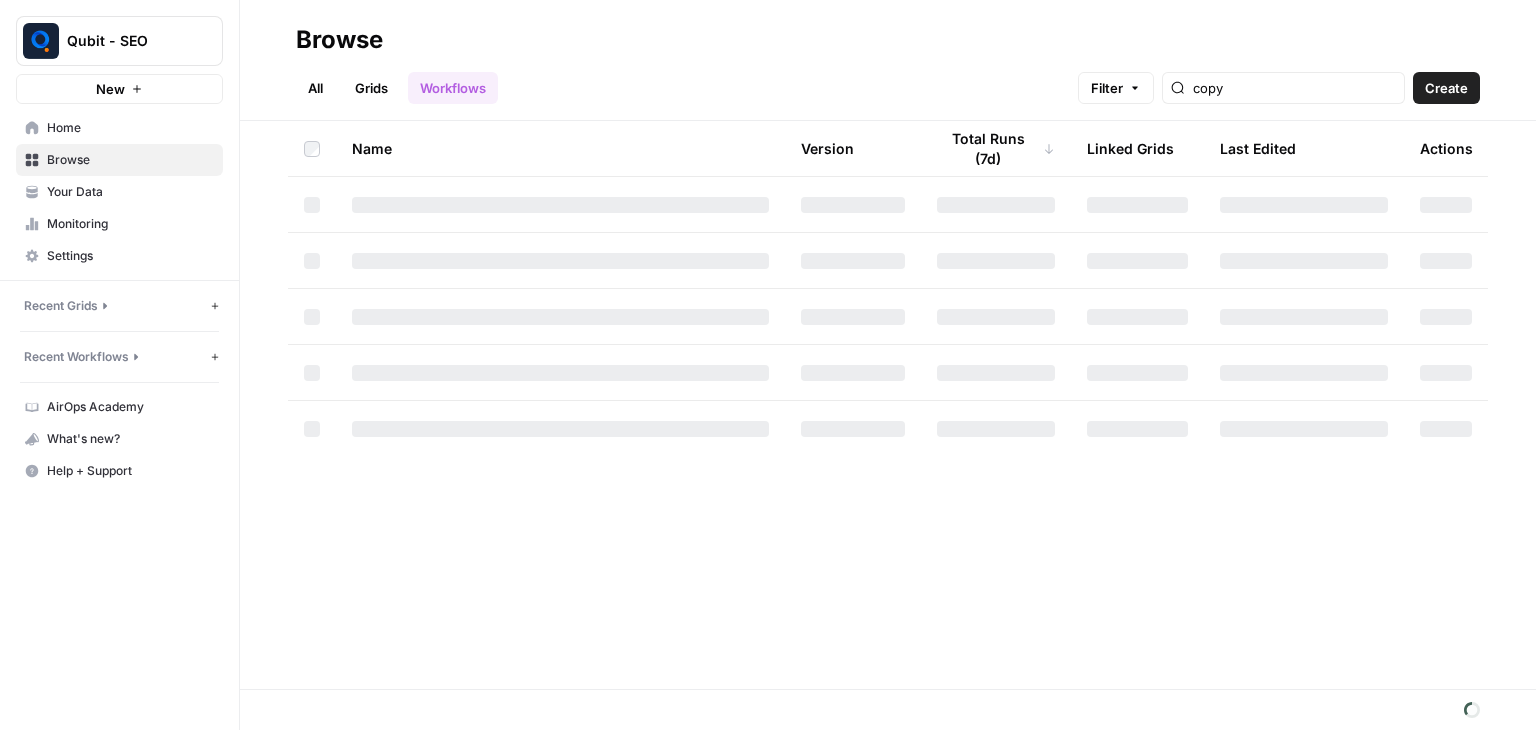scroll, scrollTop: 0, scrollLeft: 0, axis: both 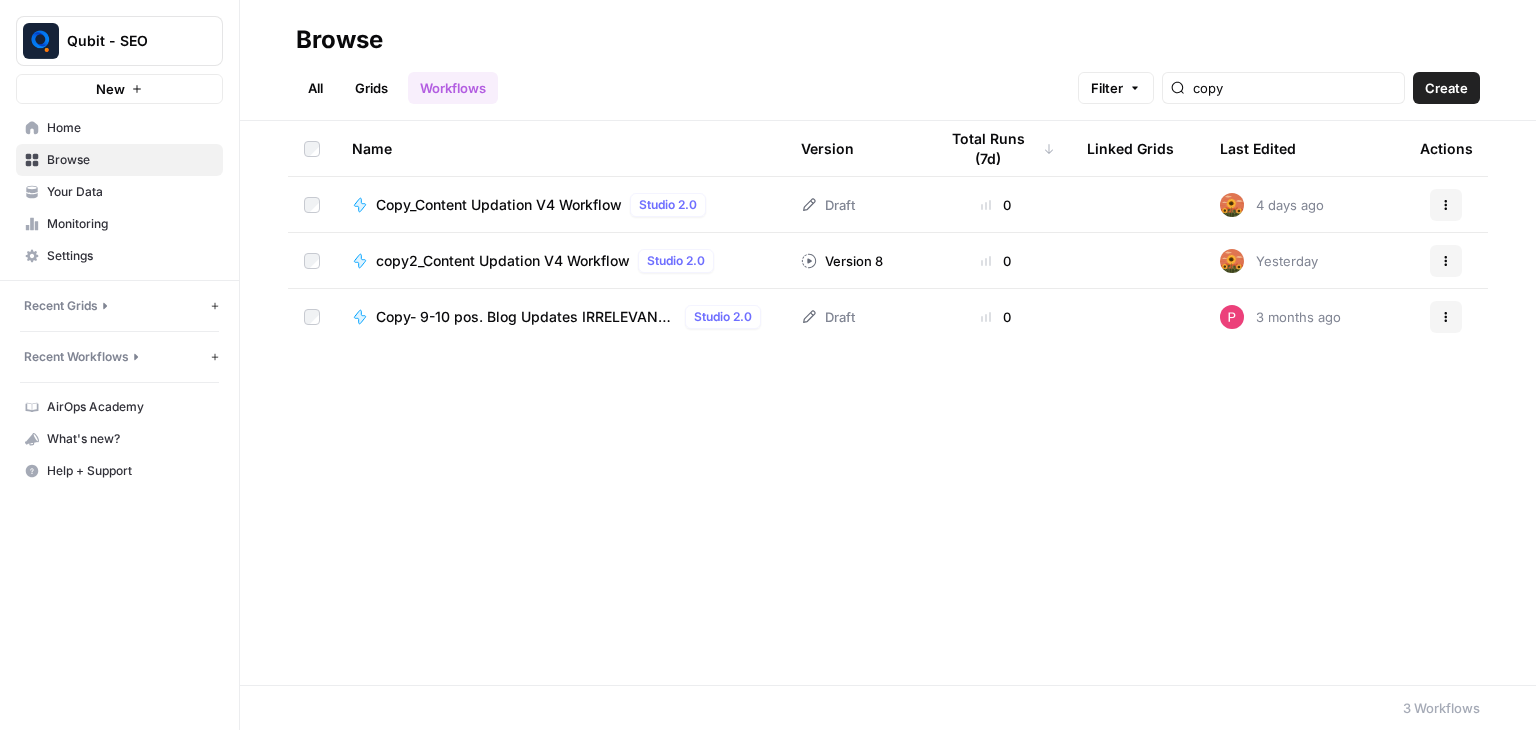 click 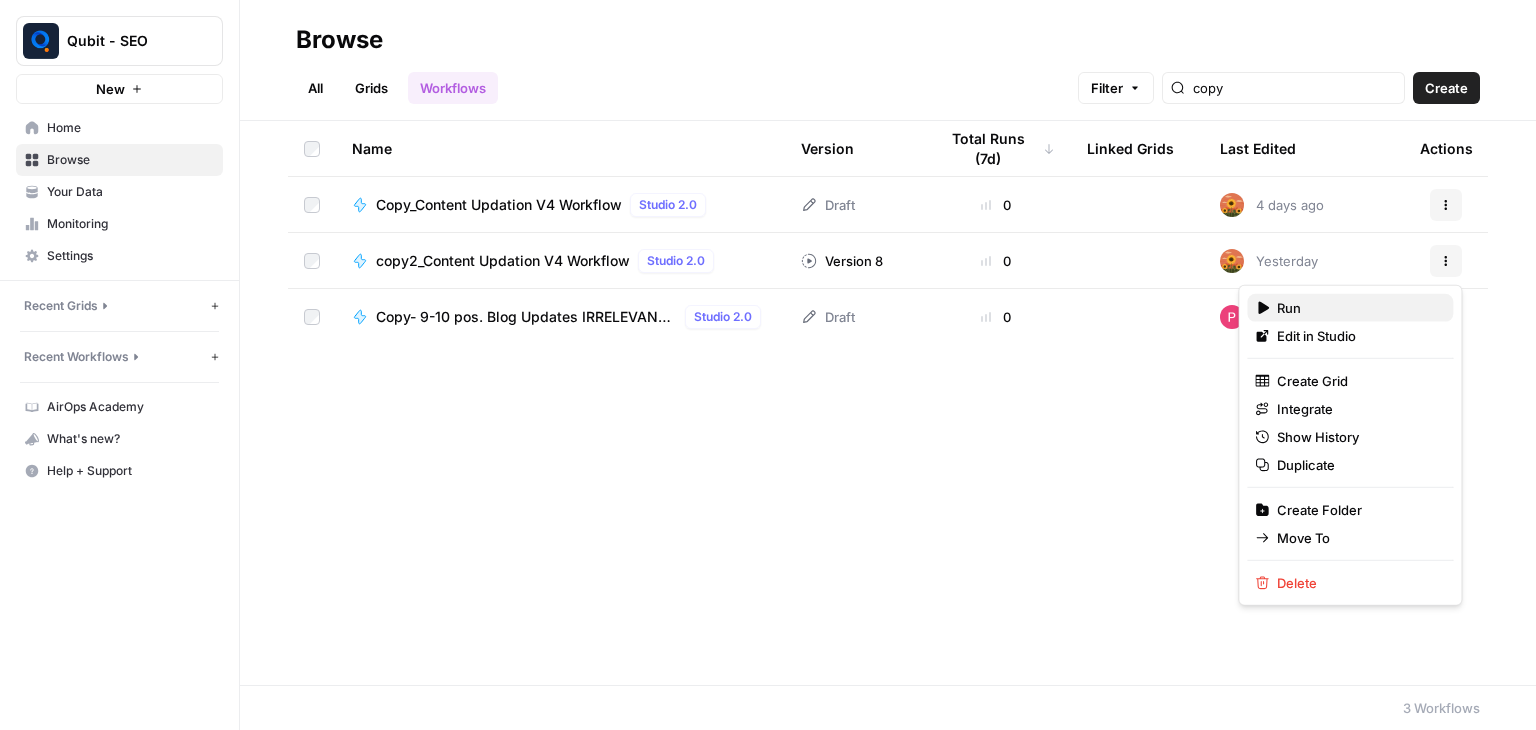 click on "Run" at bounding box center (1357, 308) 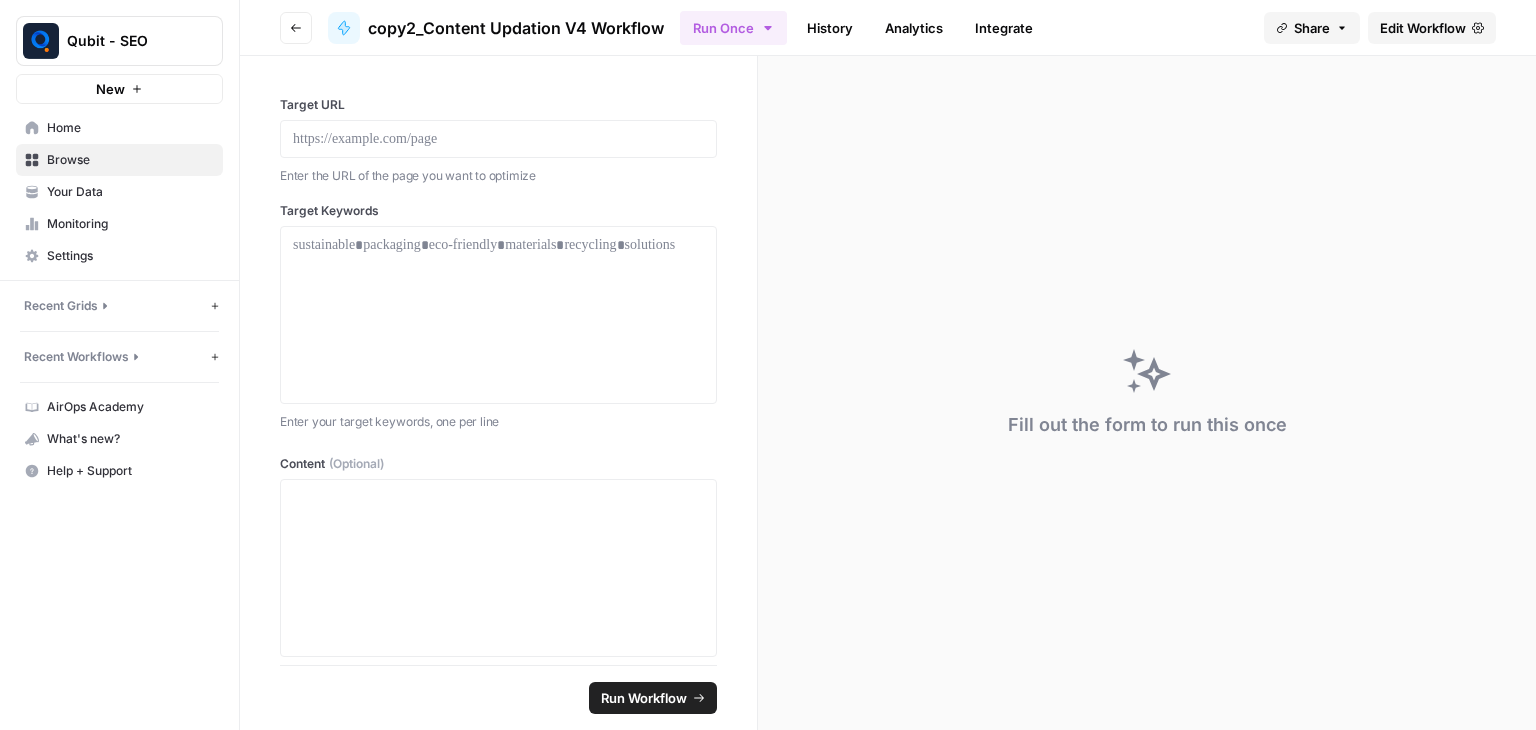 click on "Edit Workflow" at bounding box center [1423, 28] 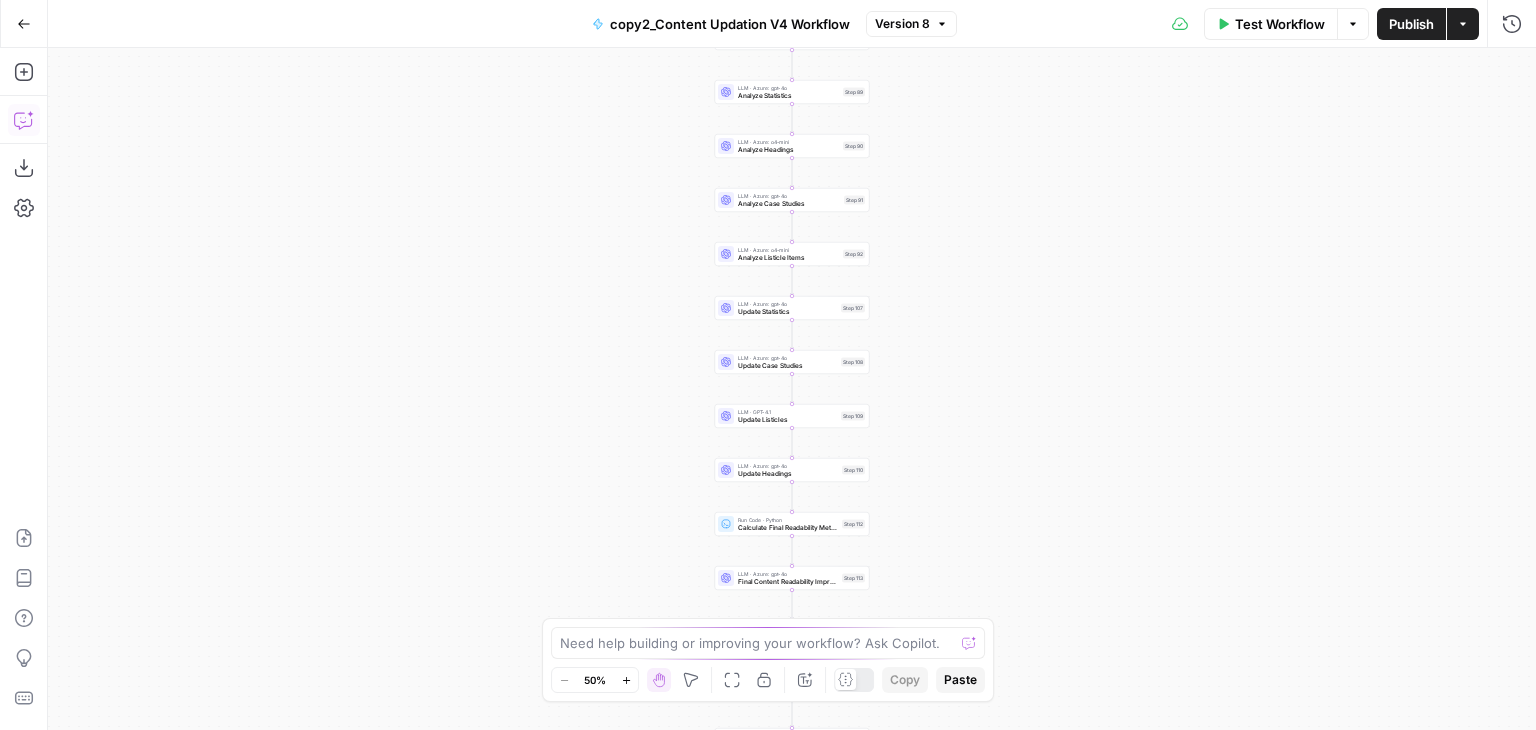 click 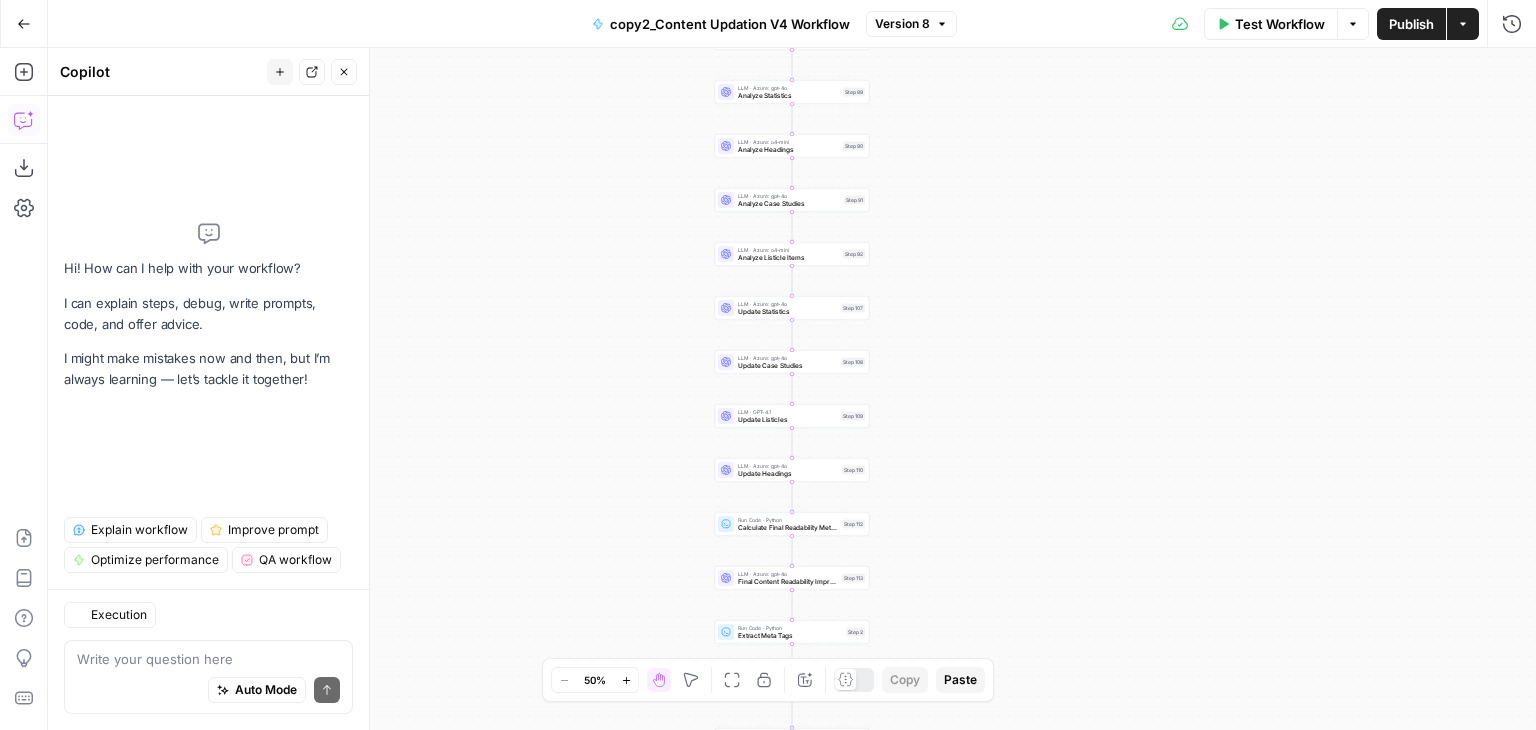 click on "Auto Mode Send" at bounding box center [208, 691] 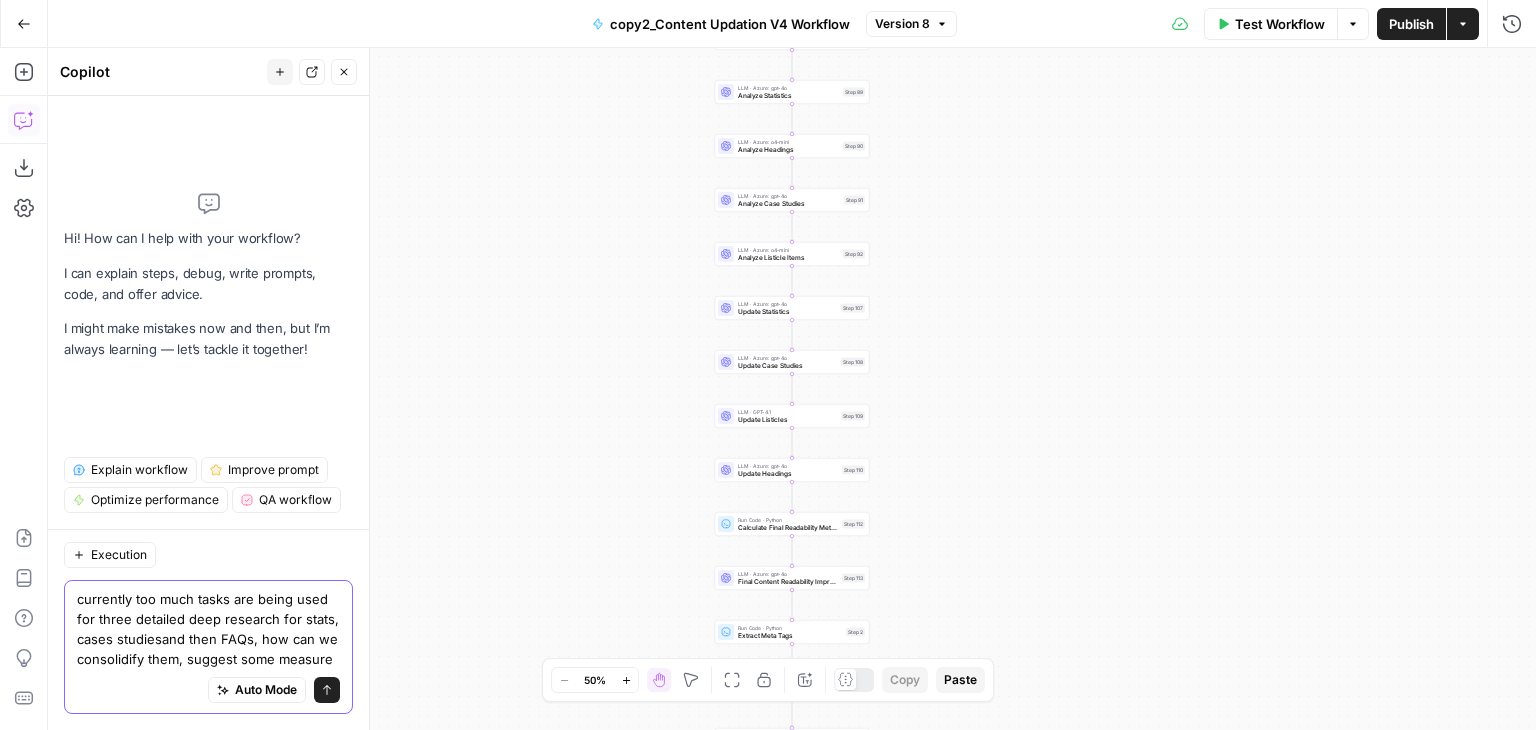 type on "currently too much tasks are being used for three detailed deep research for stats, cases studiesand then FAQs, how can we consolidify them, suggest some measures" 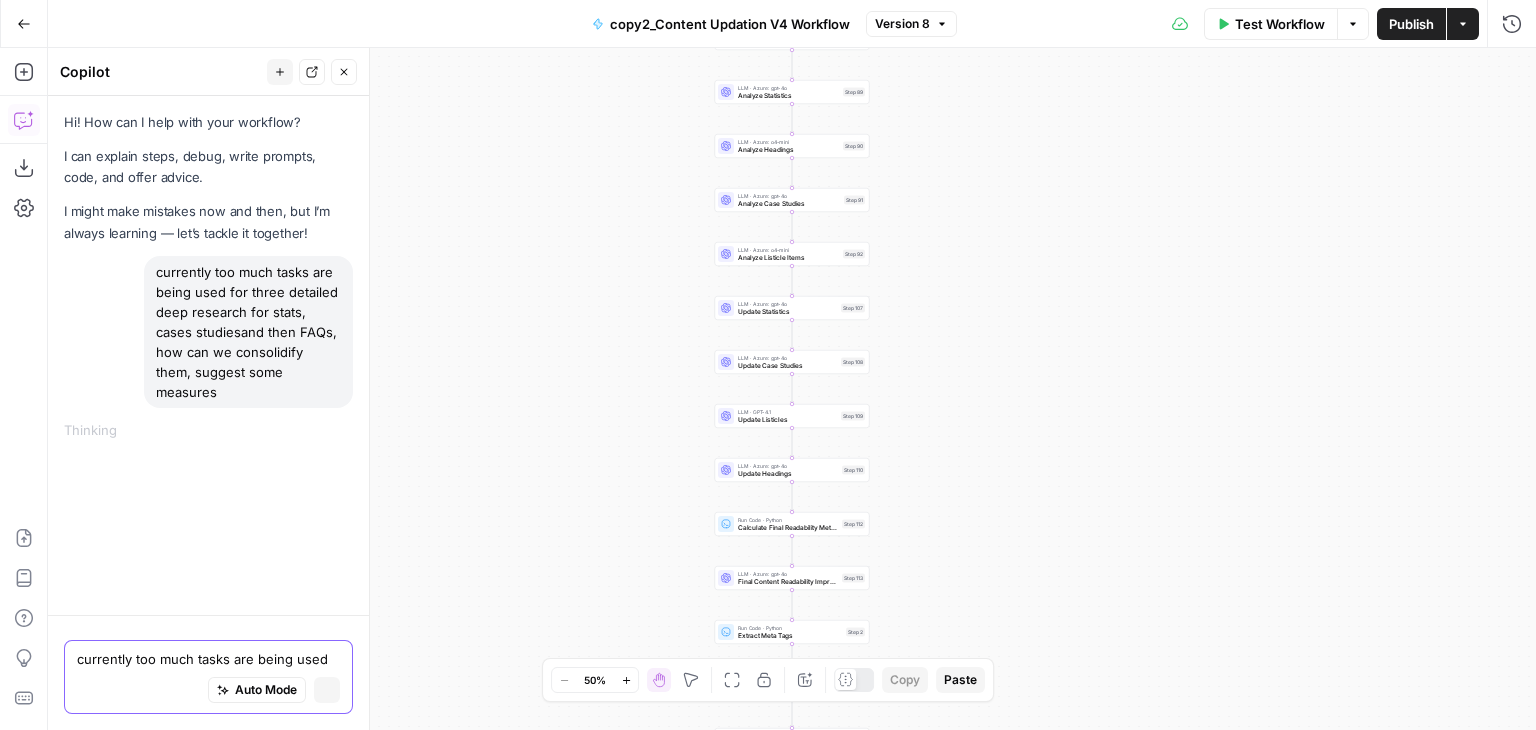 type 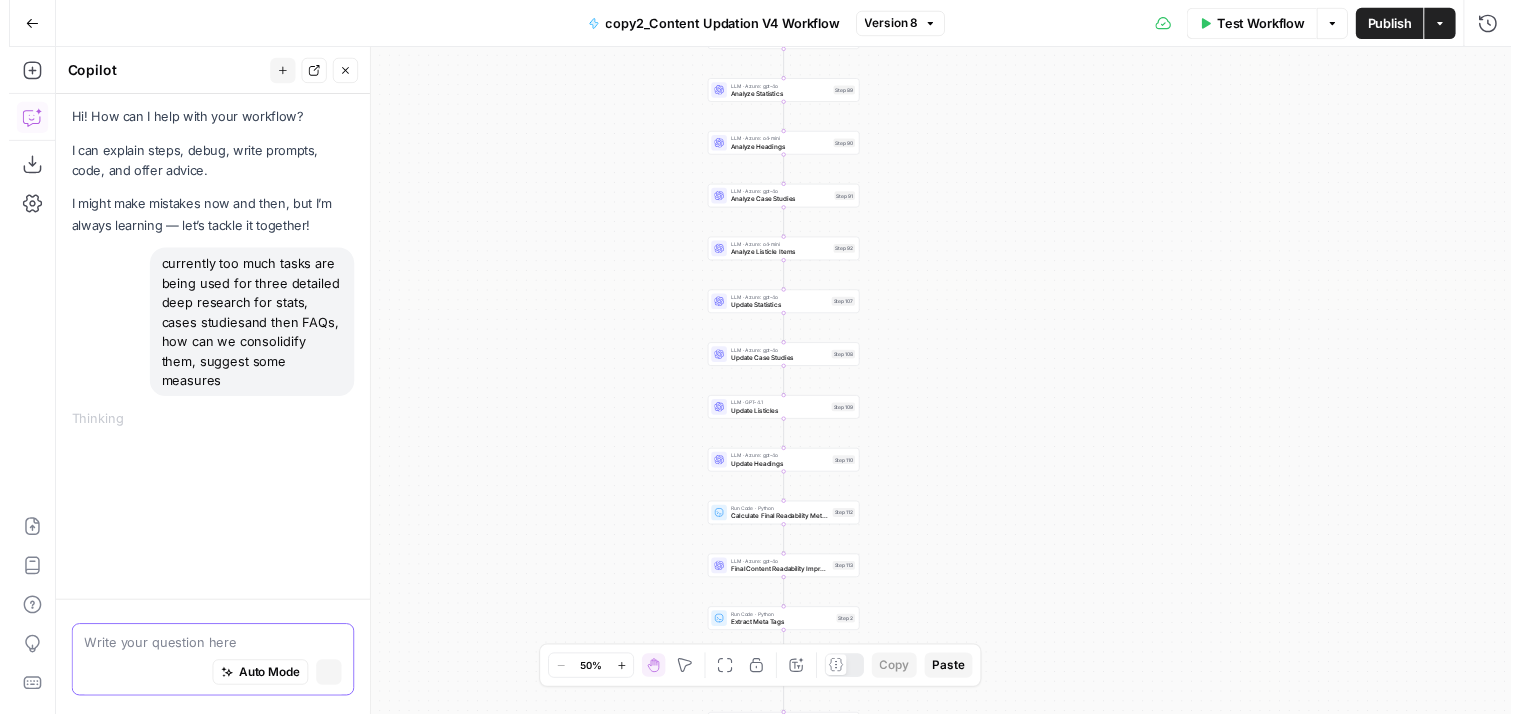 scroll, scrollTop: 0, scrollLeft: 0, axis: both 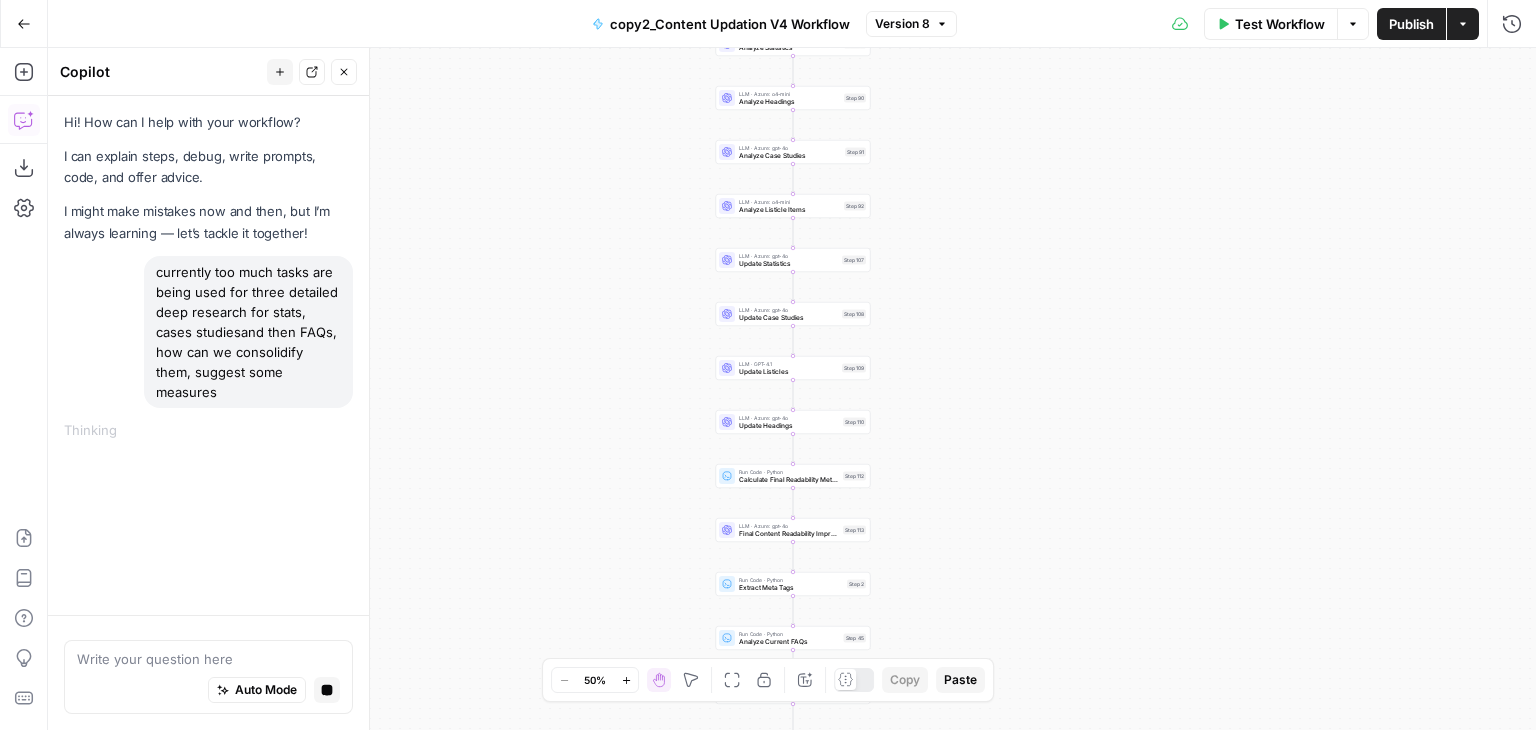 drag, startPoint x: 1100, startPoint y: 201, endPoint x: 1096, endPoint y: 104, distance: 97.082436 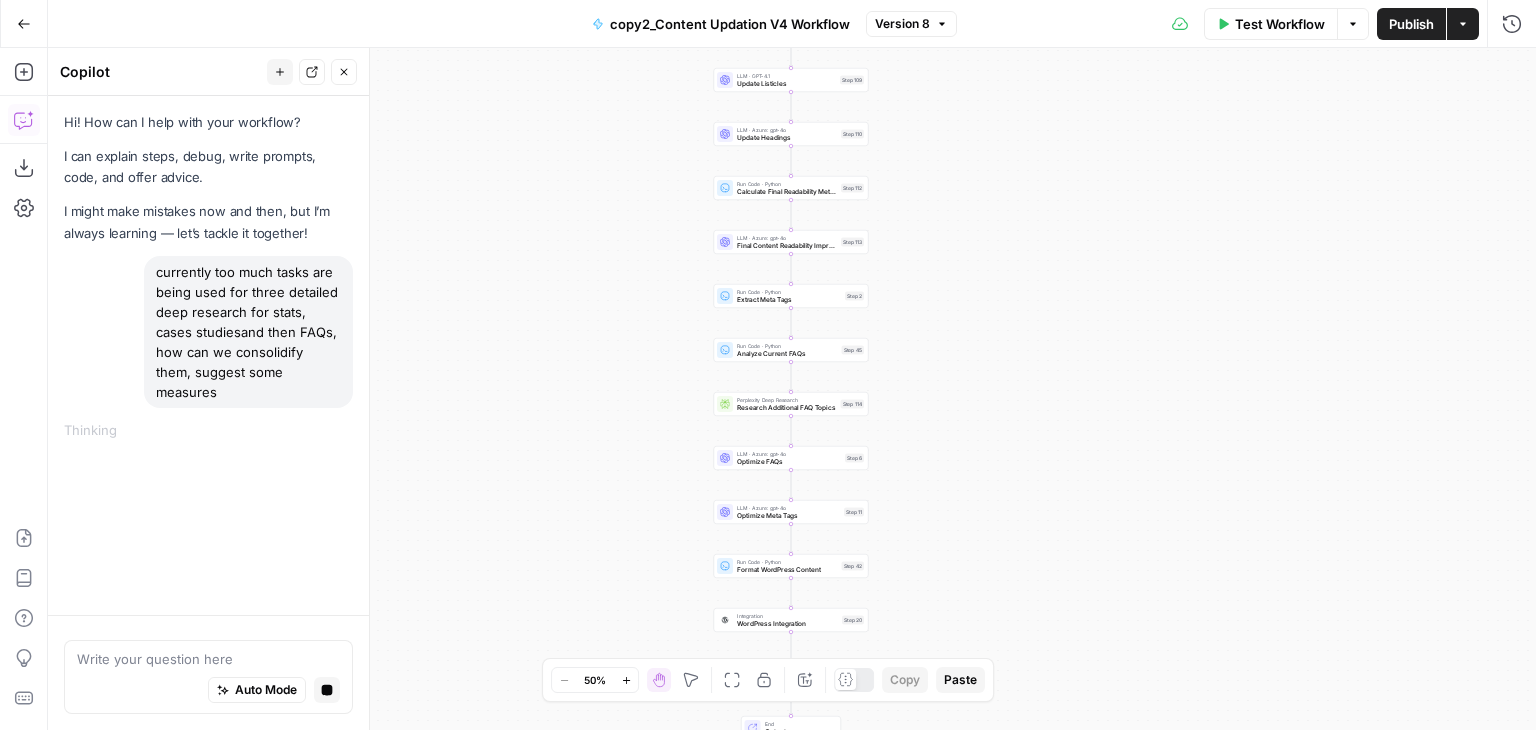 drag, startPoint x: 1041, startPoint y: 372, endPoint x: 1040, endPoint y: 156, distance: 216.00232 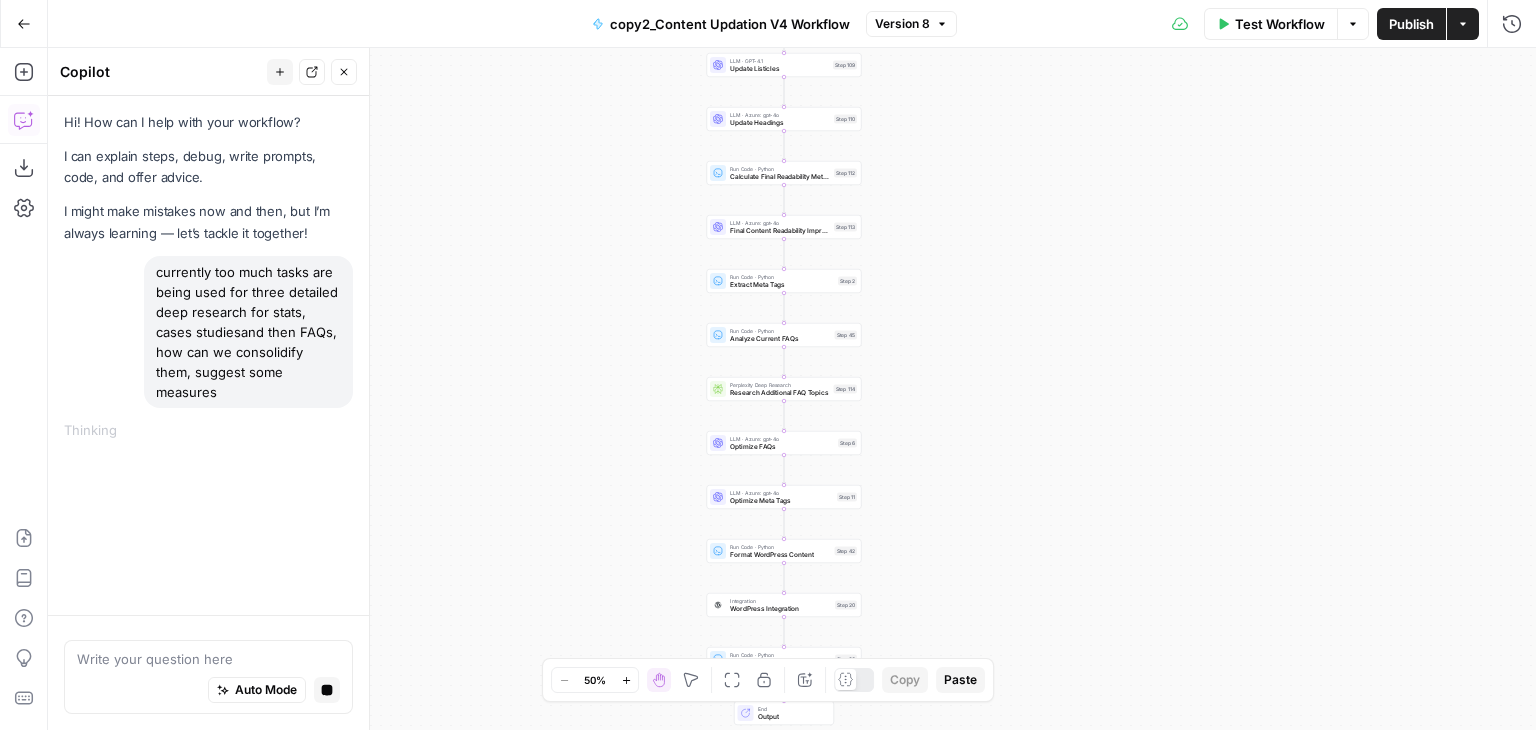 drag, startPoint x: 1048, startPoint y: 336, endPoint x: 1040, endPoint y: 150, distance: 186.17197 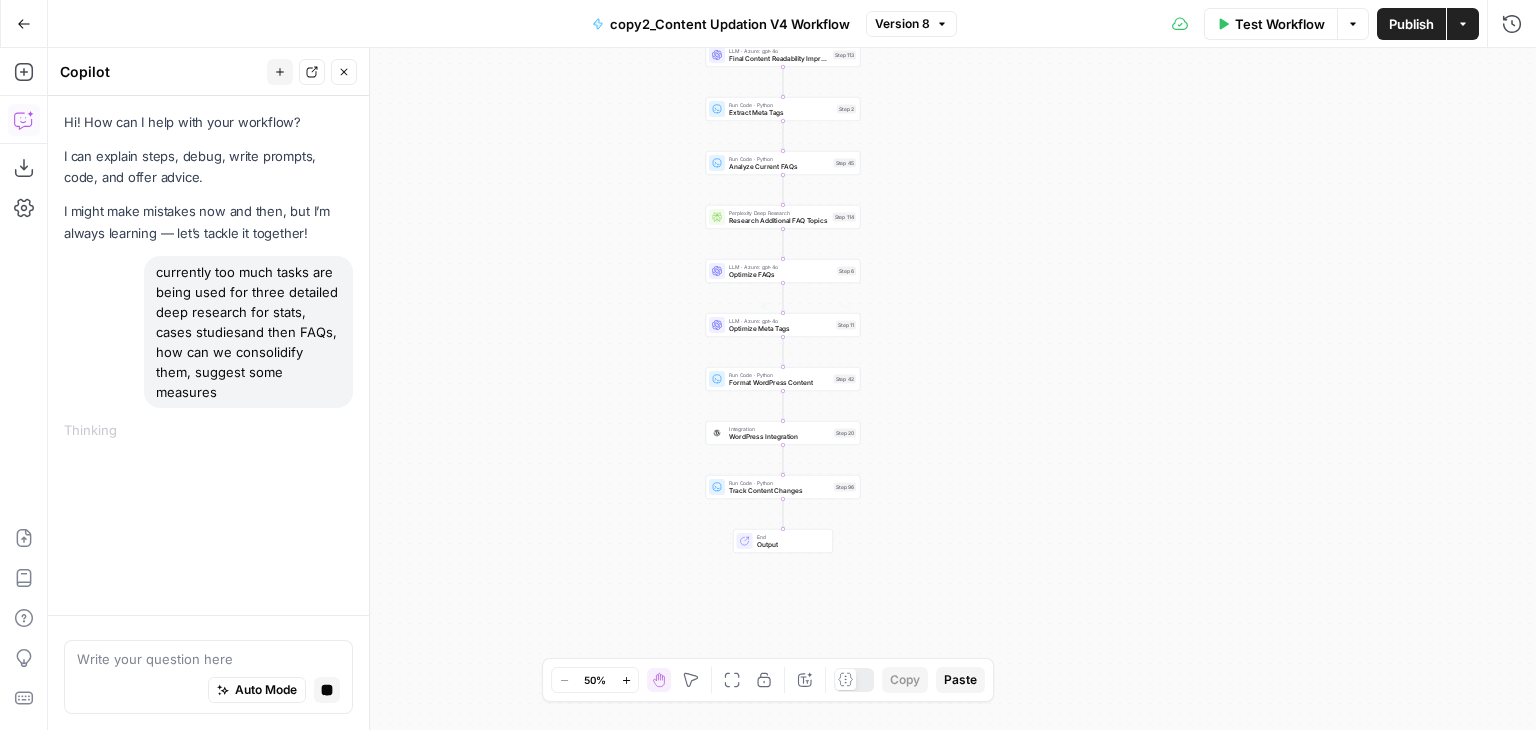 click on "LLM · Azure: gpt-4o Optimize FAQs Step 6 Copy step Delete step Add Note Test" at bounding box center (783, 271) 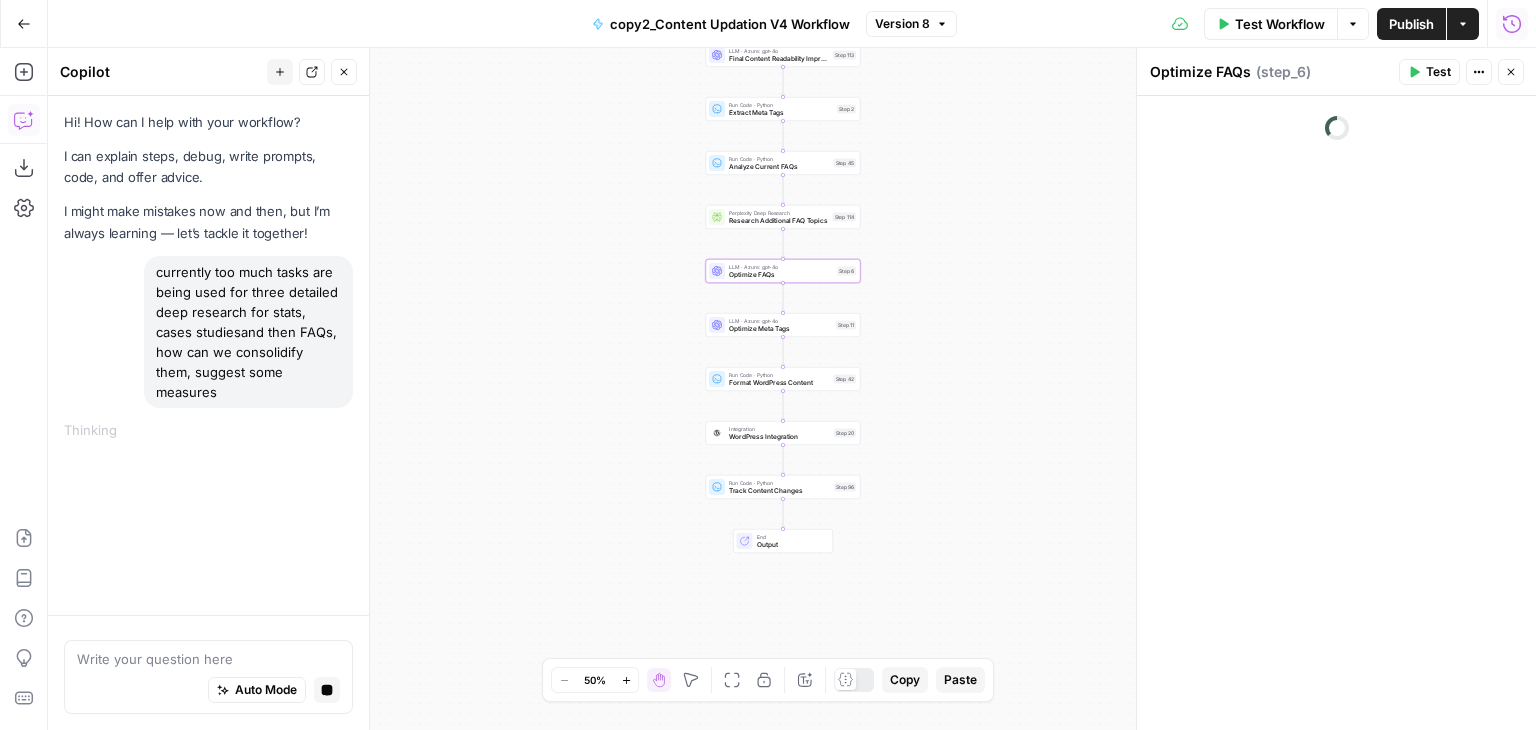 click 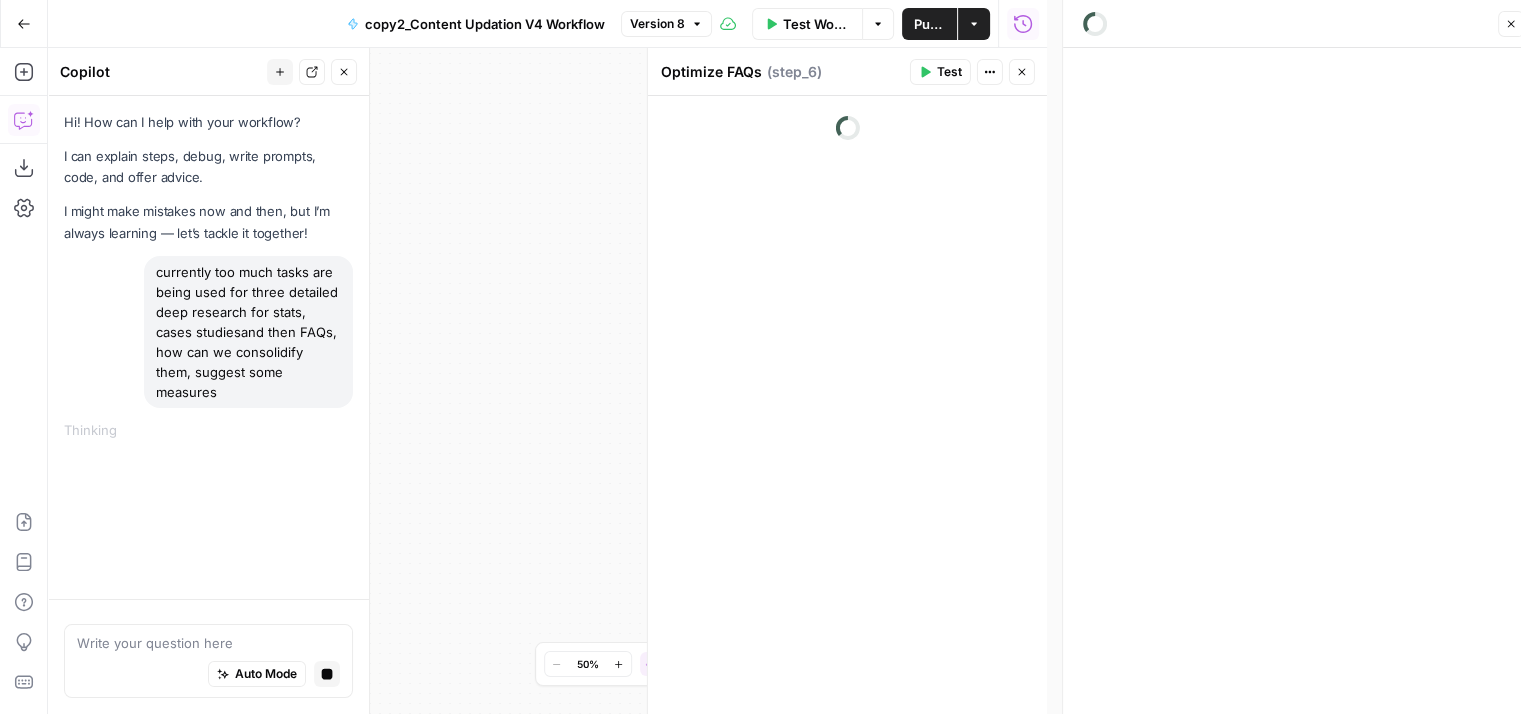 click 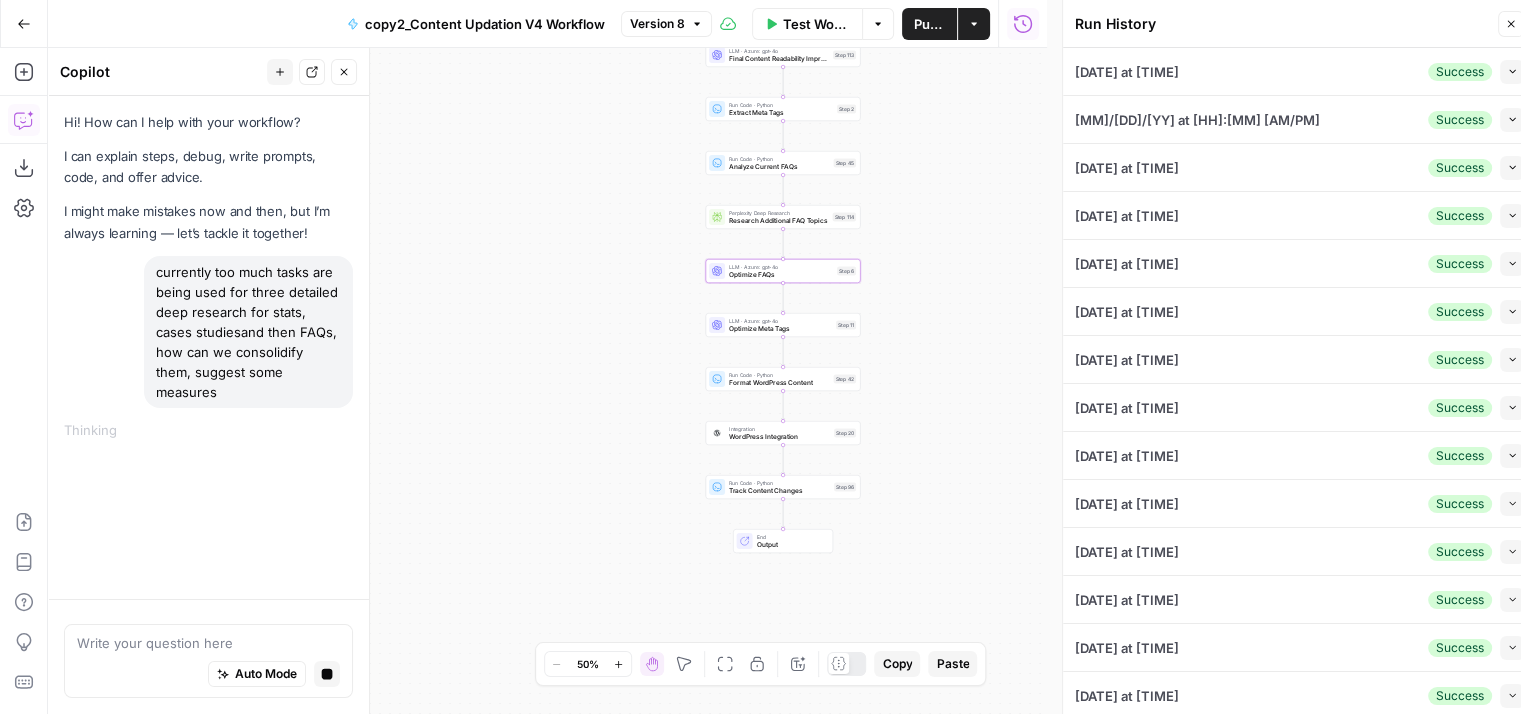 click 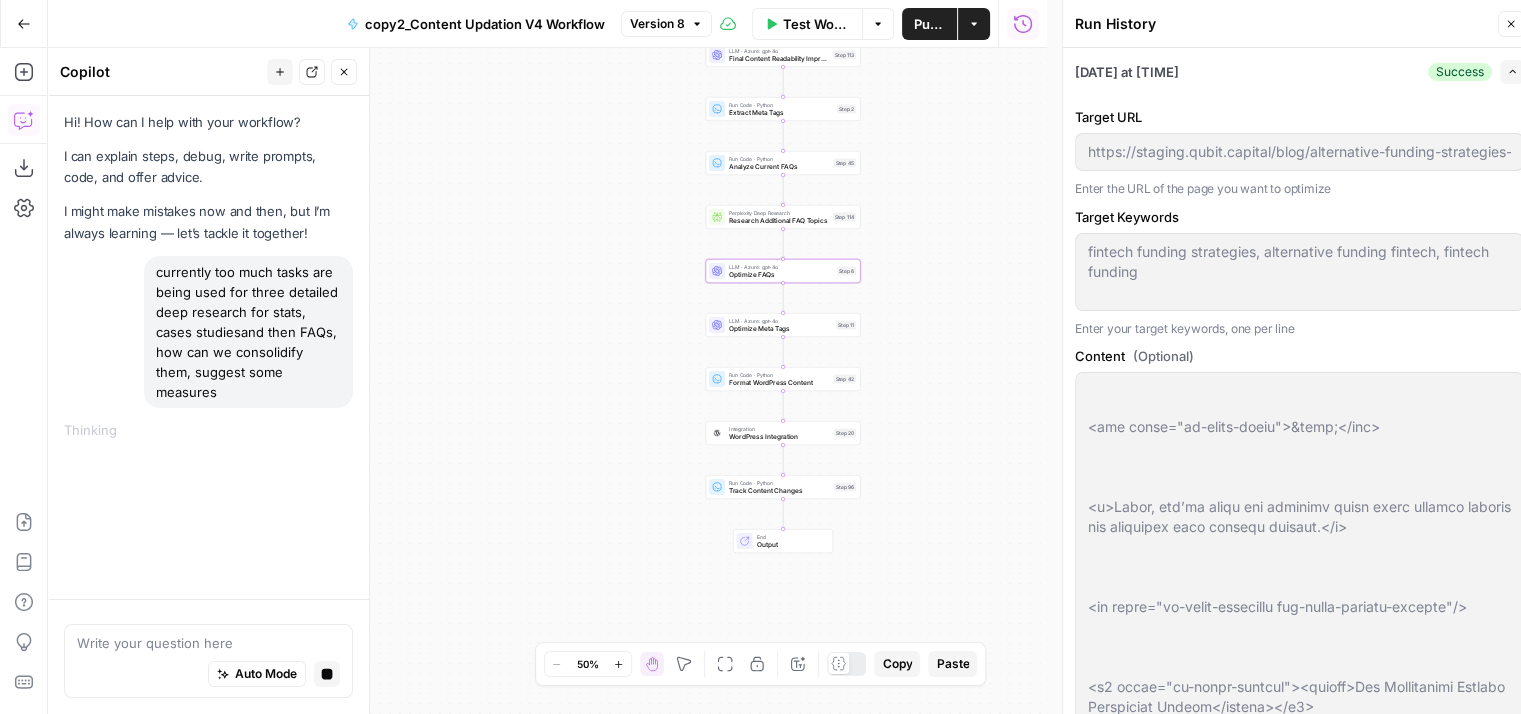 scroll, scrollTop: 600, scrollLeft: 0, axis: vertical 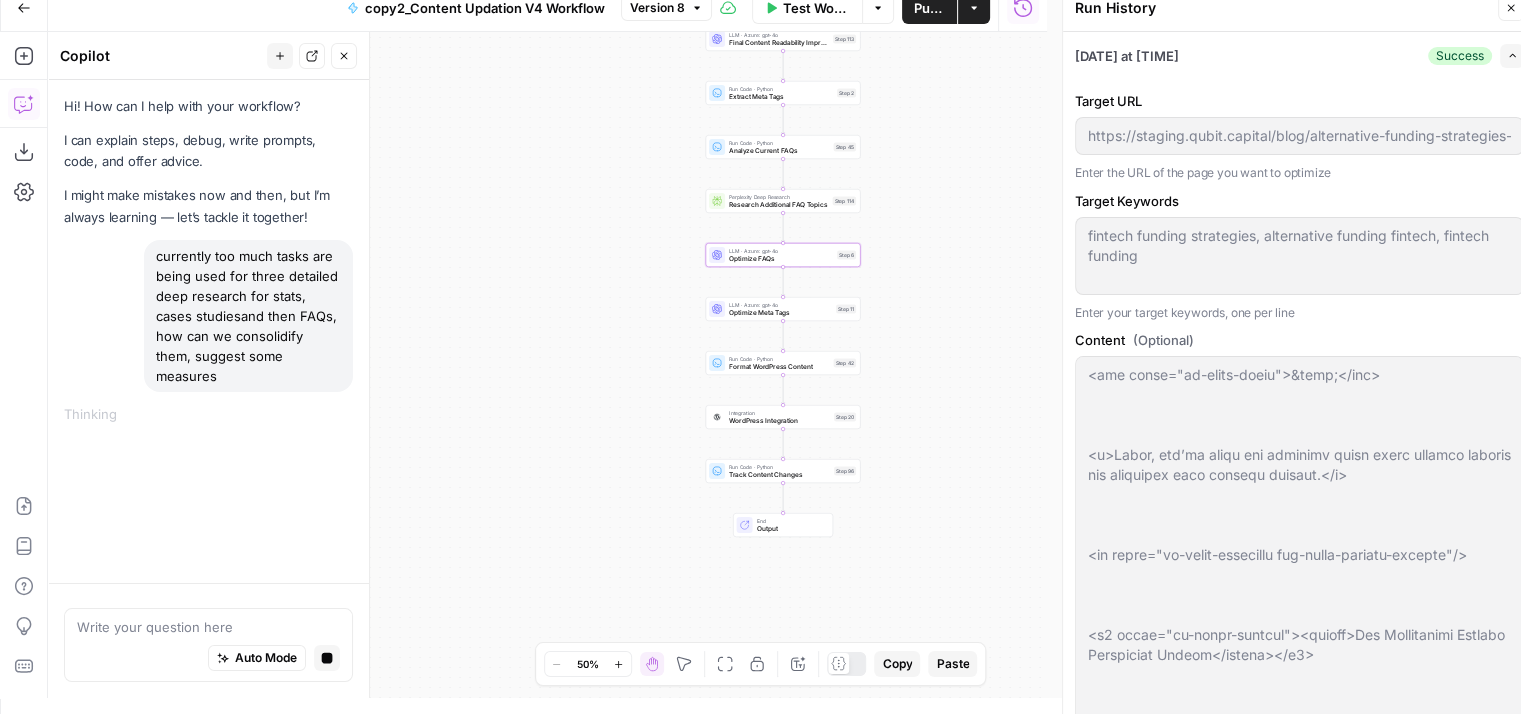 drag, startPoint x: 1483, startPoint y: 333, endPoint x: 1491, endPoint y: 146, distance: 187.17105 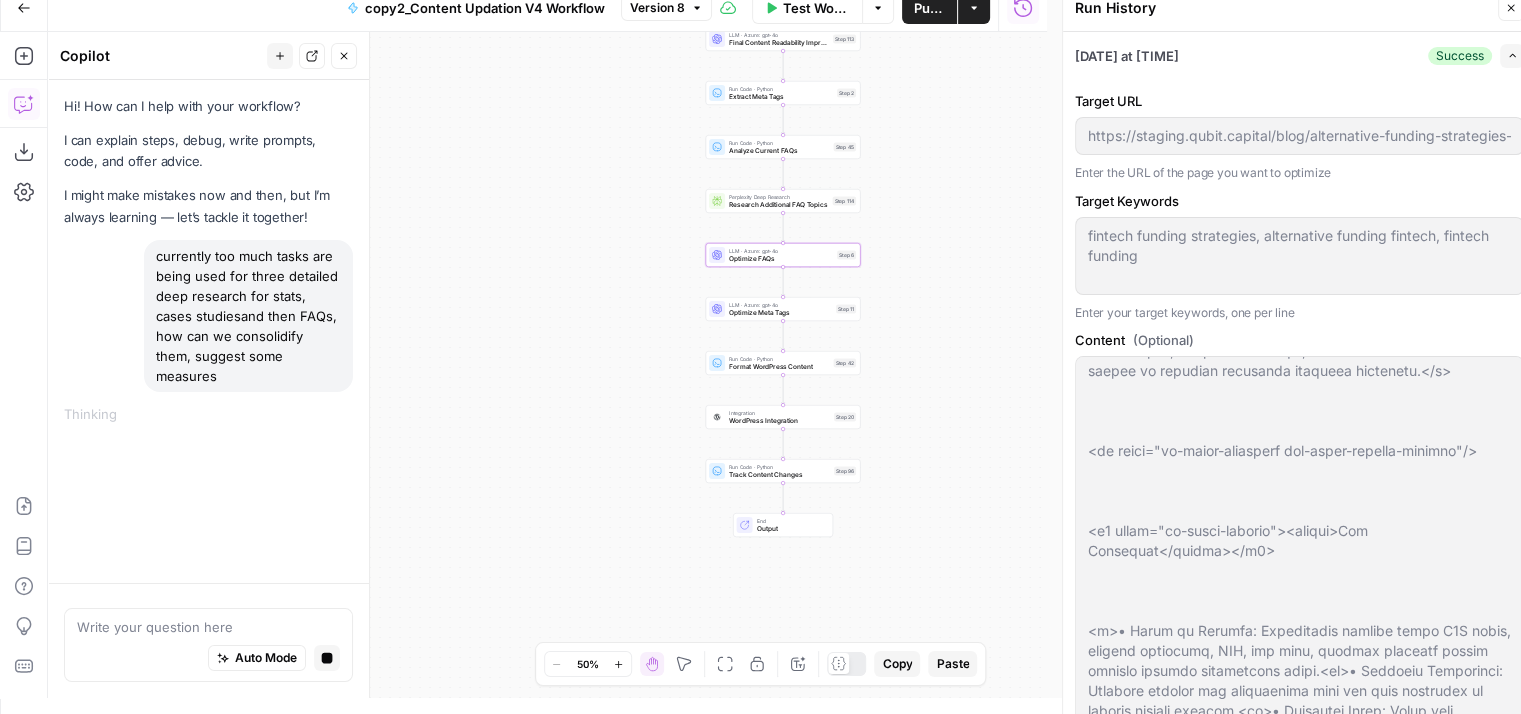 scroll, scrollTop: 18166, scrollLeft: 0, axis: vertical 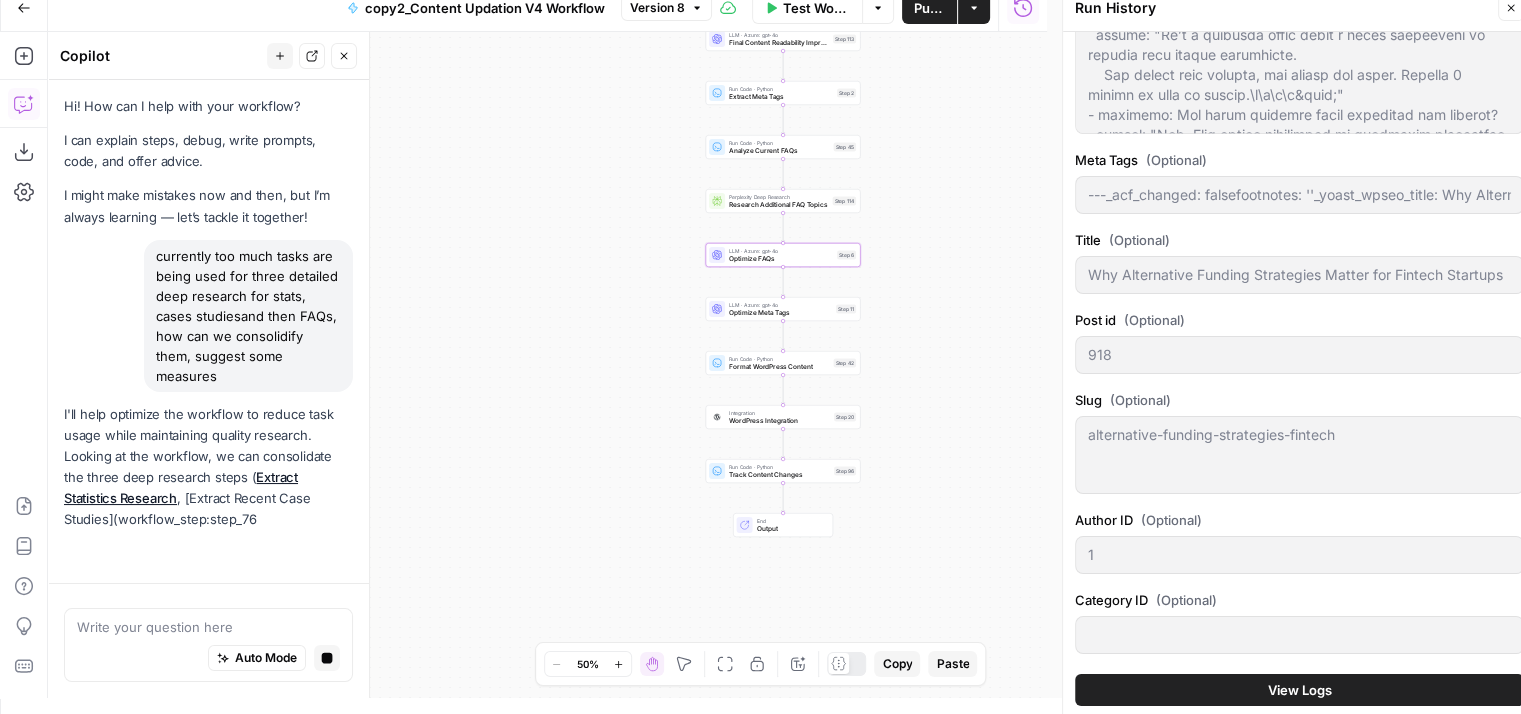 click on "View Logs" at bounding box center [1299, 690] 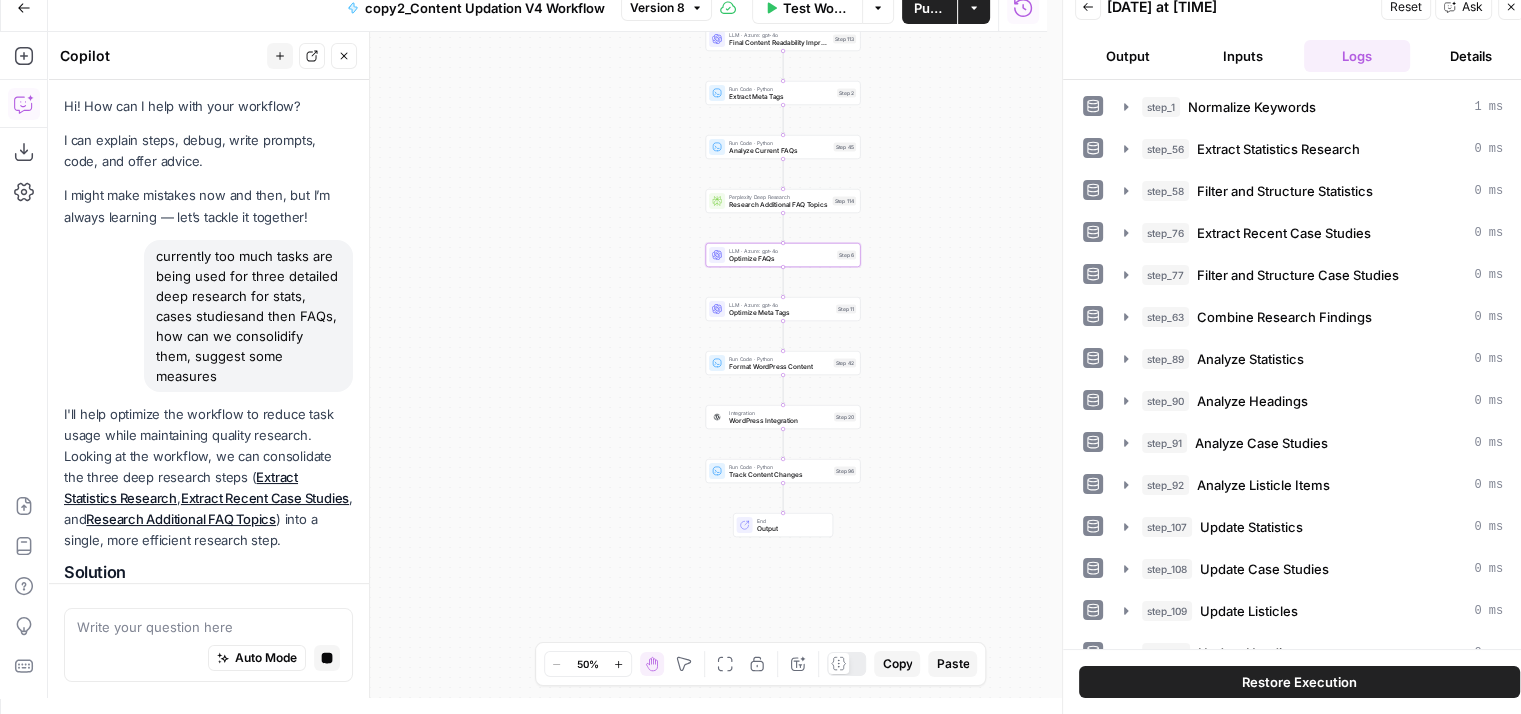 scroll, scrollTop: 0, scrollLeft: 0, axis: both 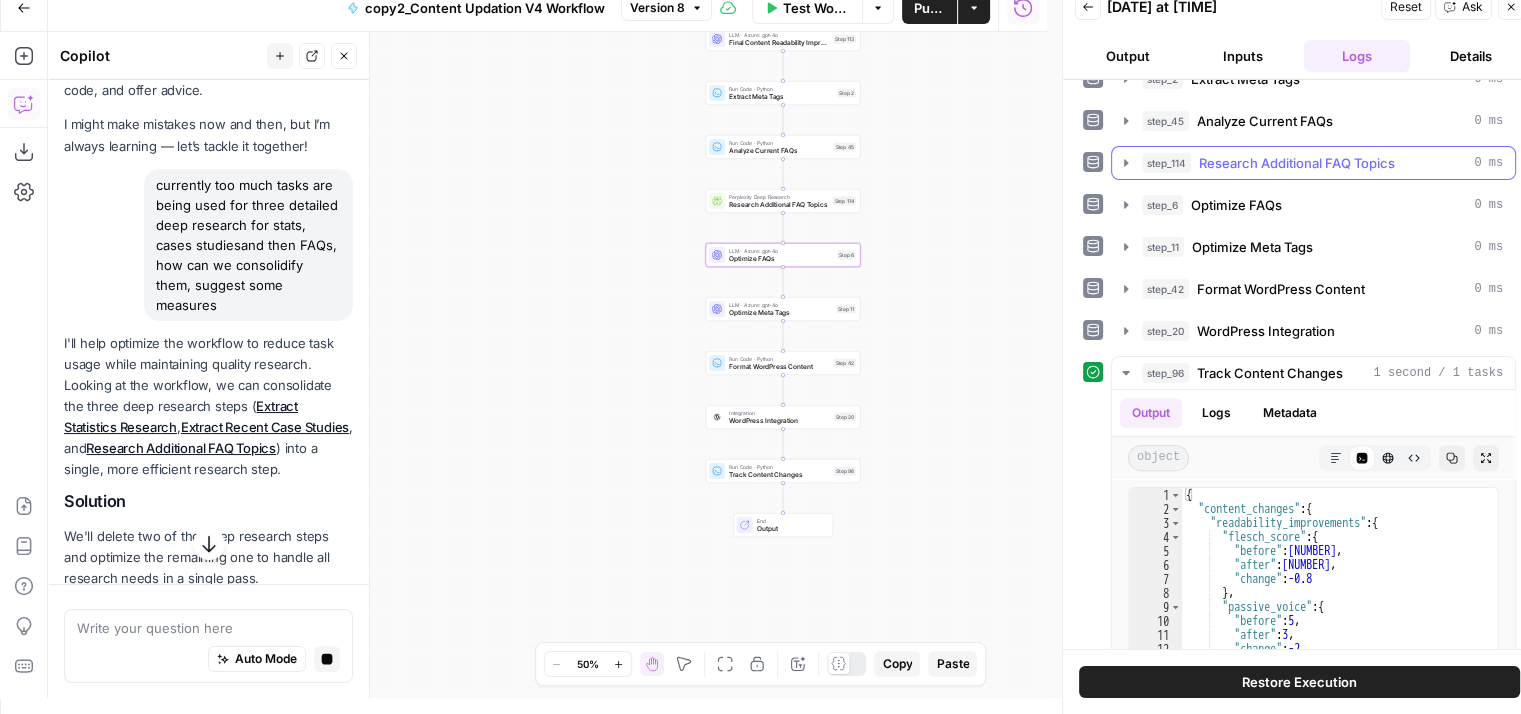 click on "Research Additional FAQ Topics" at bounding box center (1297, 163) 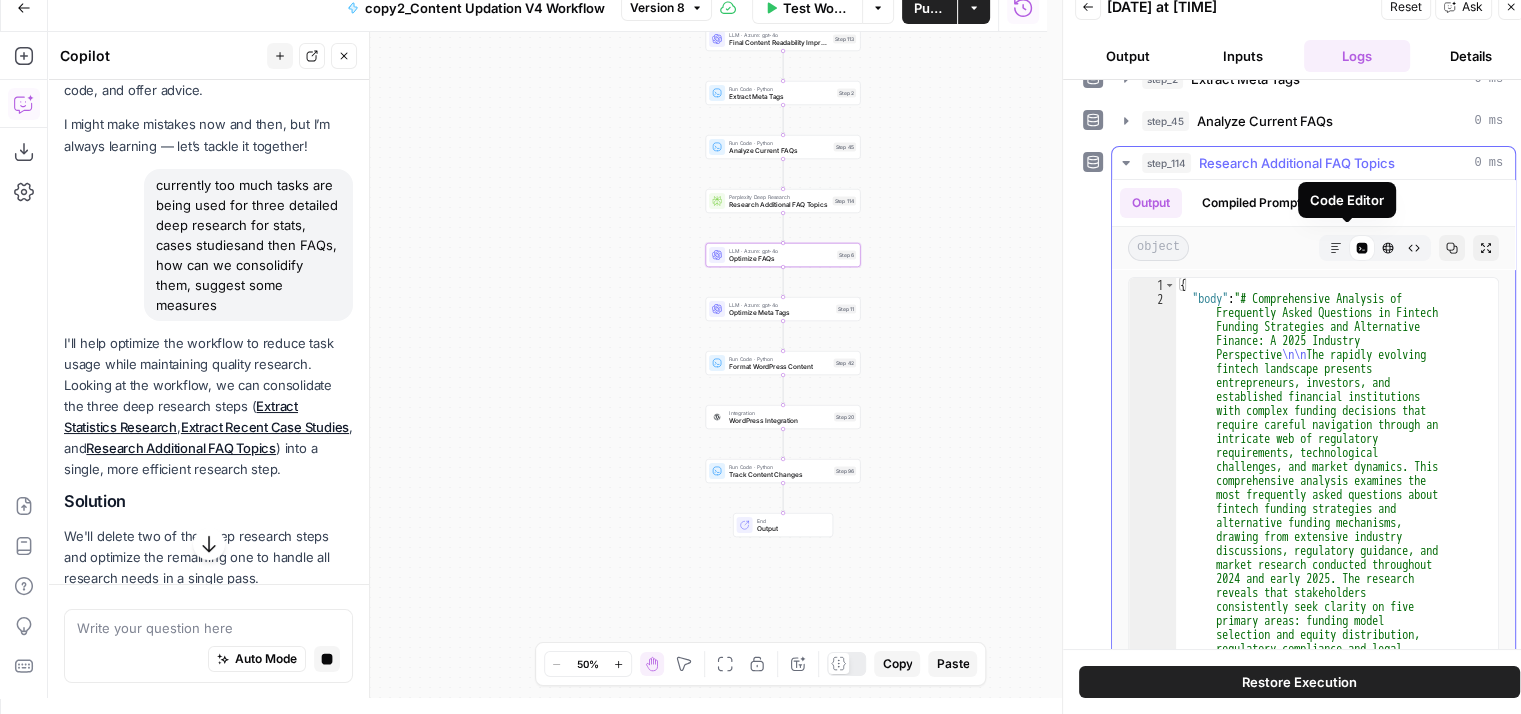 type on "**********" 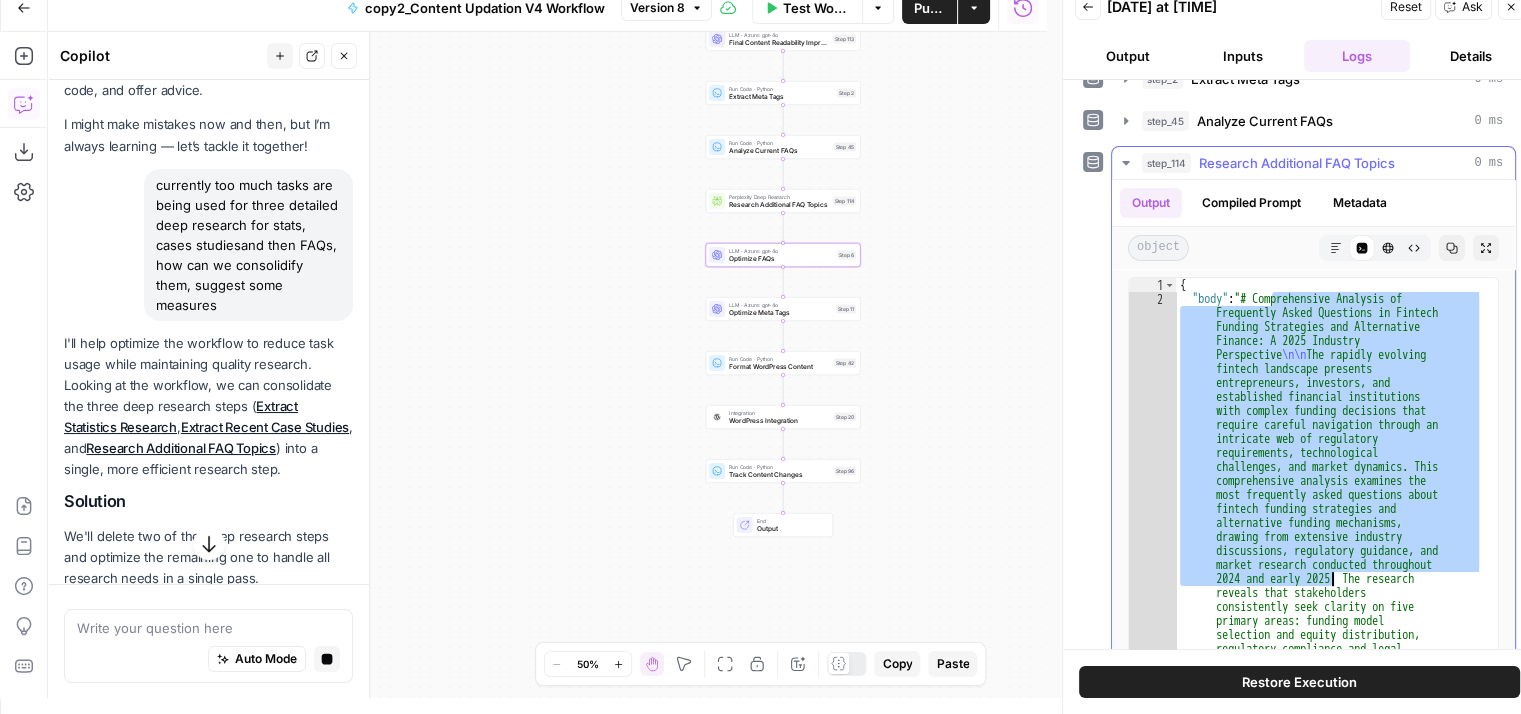 drag, startPoint x: 1269, startPoint y: 293, endPoint x: 1328, endPoint y: 567, distance: 280.2802 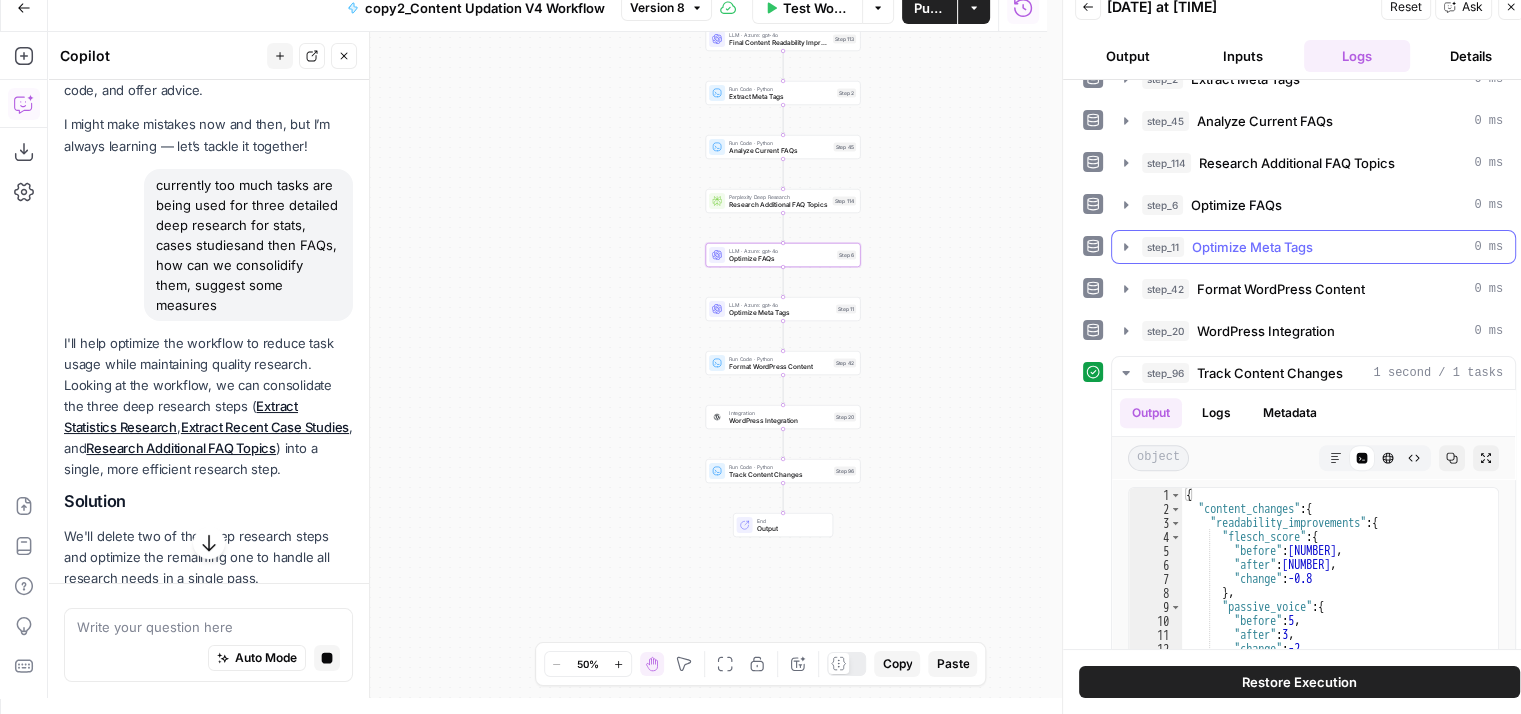click on "Optimize Meta Tags" at bounding box center (1252, 247) 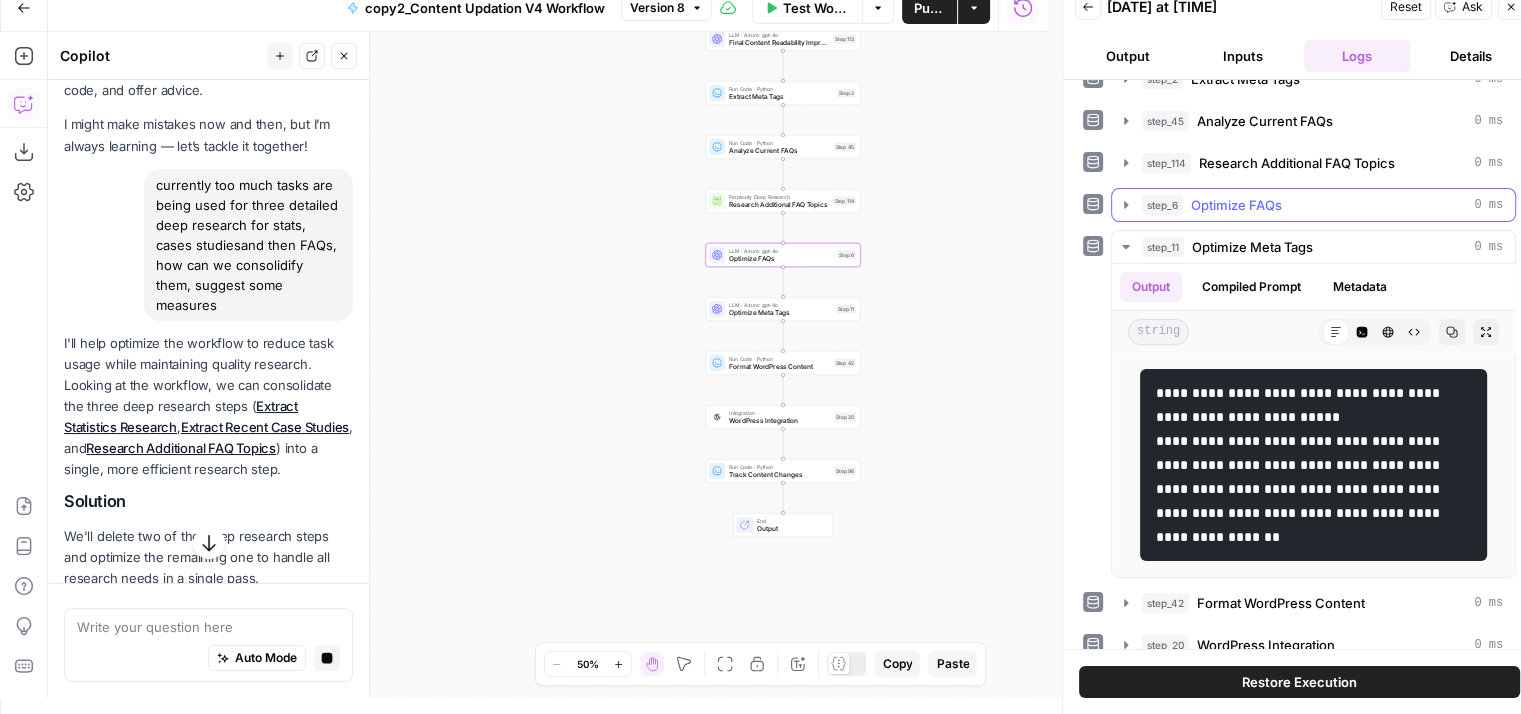click on "step_6 Optimize FAQs 0 ms" at bounding box center [1322, 205] 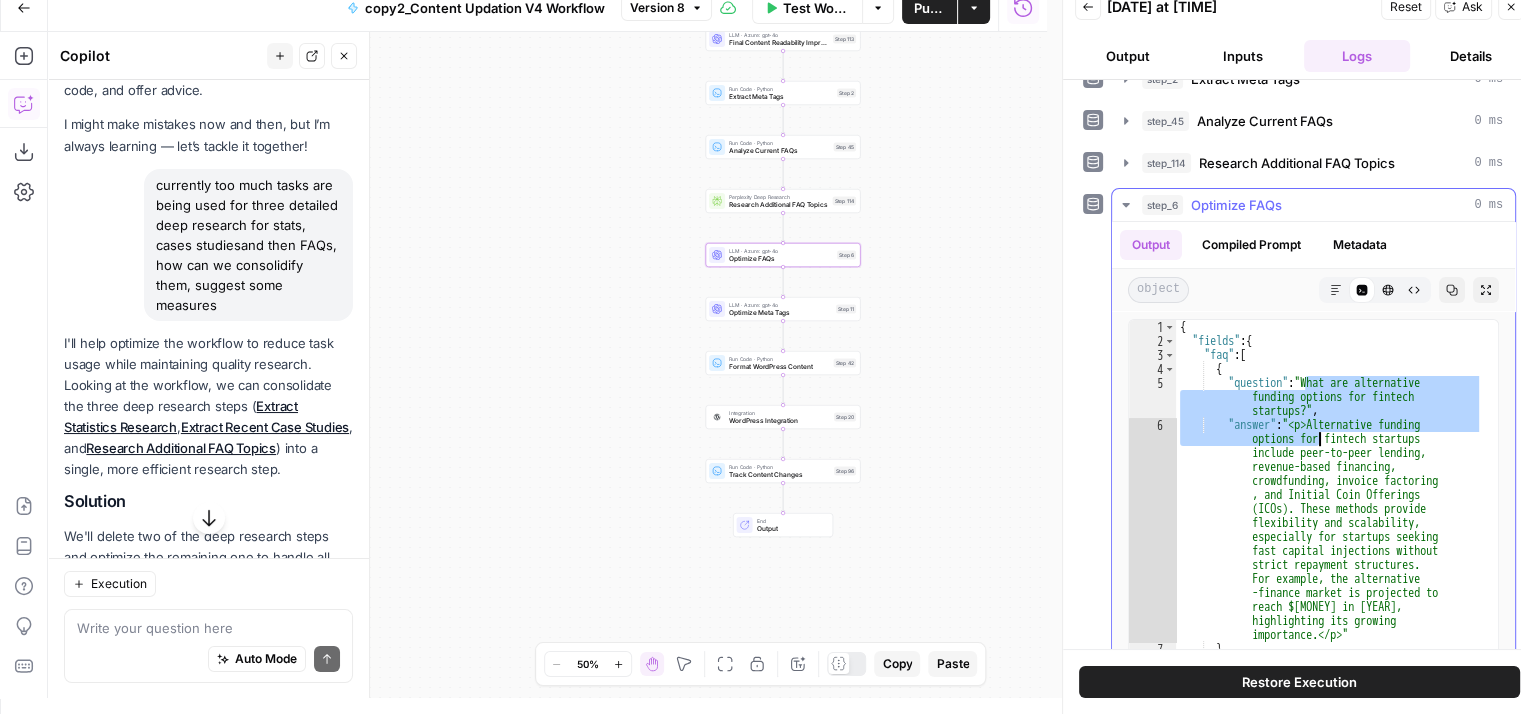 drag, startPoint x: 1308, startPoint y: 373, endPoint x: 1318, endPoint y: 425, distance: 52.95281 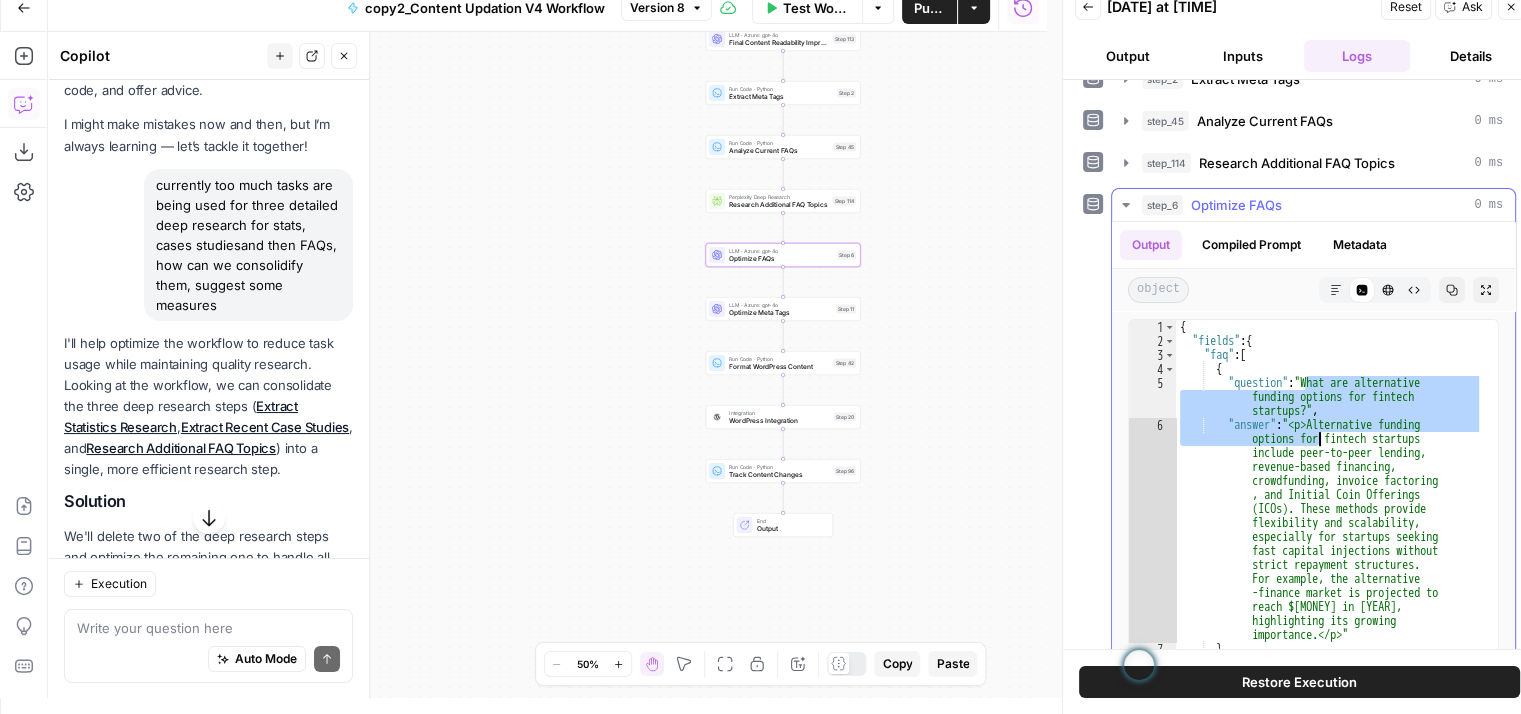 scroll, scrollTop: 240, scrollLeft: 0, axis: vertical 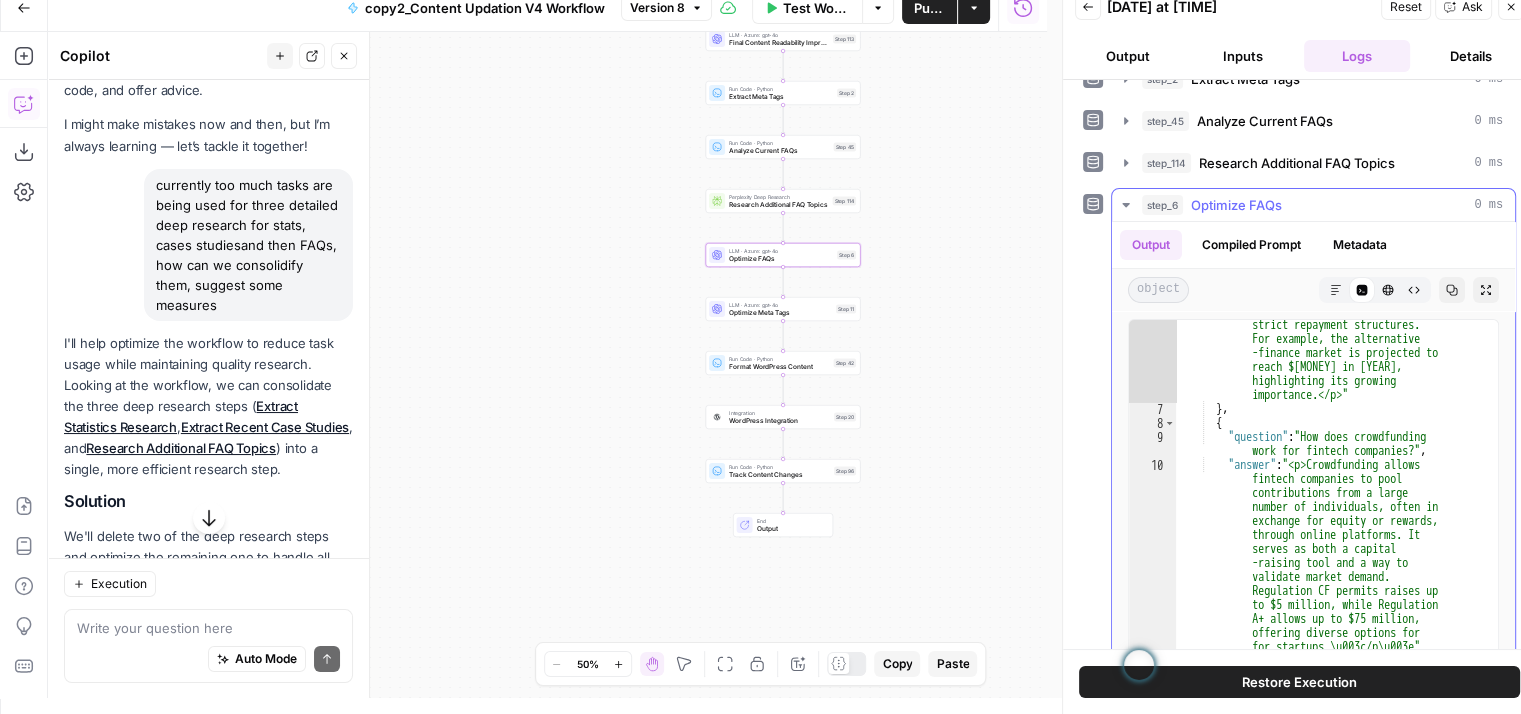 click on ""answer" :  "\u003cp\u003eAlternative funding               options for fintech startups               include peer-to-peer lending,               revenue-based financing,               crowdfunding, invoice factoring              , and Initial Coin Offerings               (ICOs). These methods provide               flexibility and scalability,               especially for startups seeking               fast capital injections without               strict repayment structures.               For example, the alternative              -finance market is projected to               reach $[MONEY] in [YEAR],               highlighting its growing               importance.\u003c/p\u003e"         } ,         {           "question" :  "How does crowdfunding               work for fintech companies?" ,           "answer" :          }," at bounding box center (1329, 578) 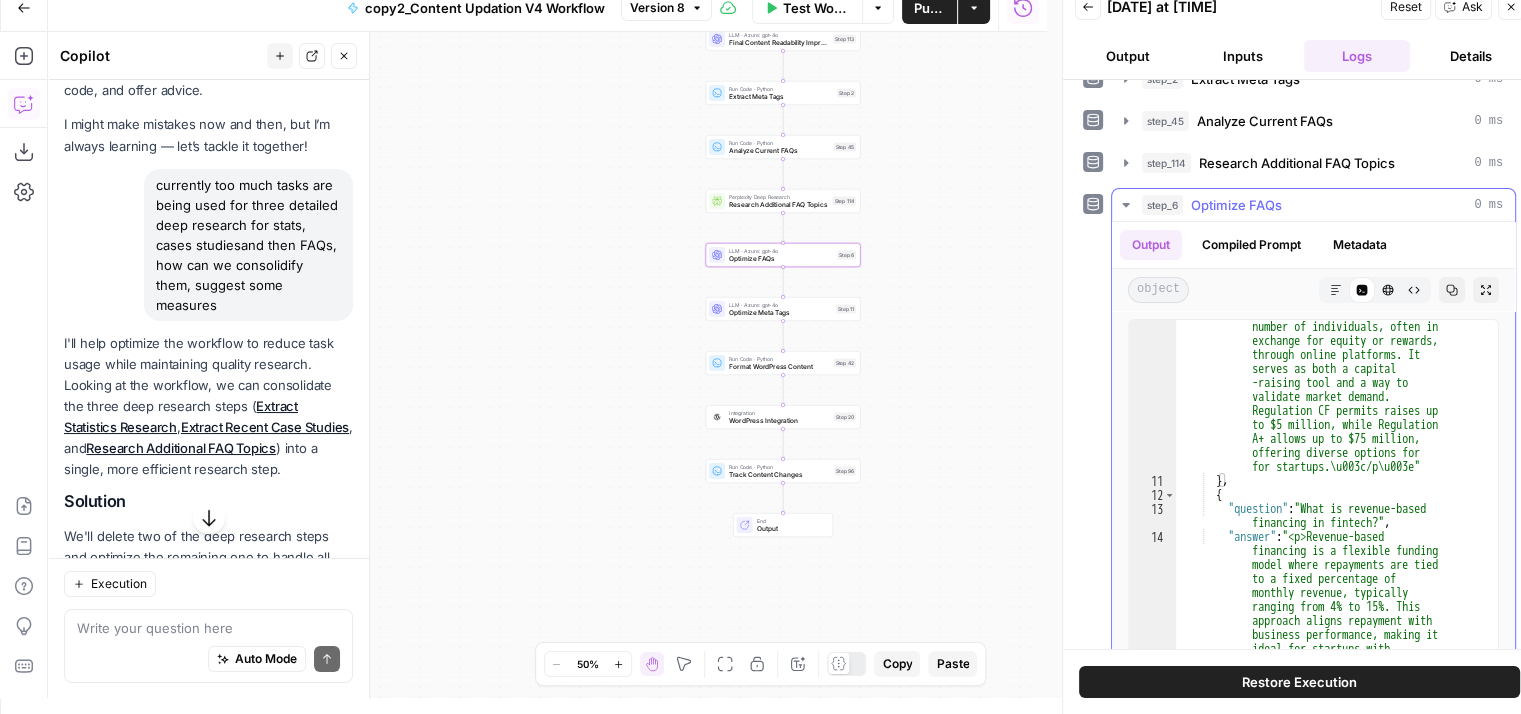 scroll, scrollTop: 480, scrollLeft: 0, axis: vertical 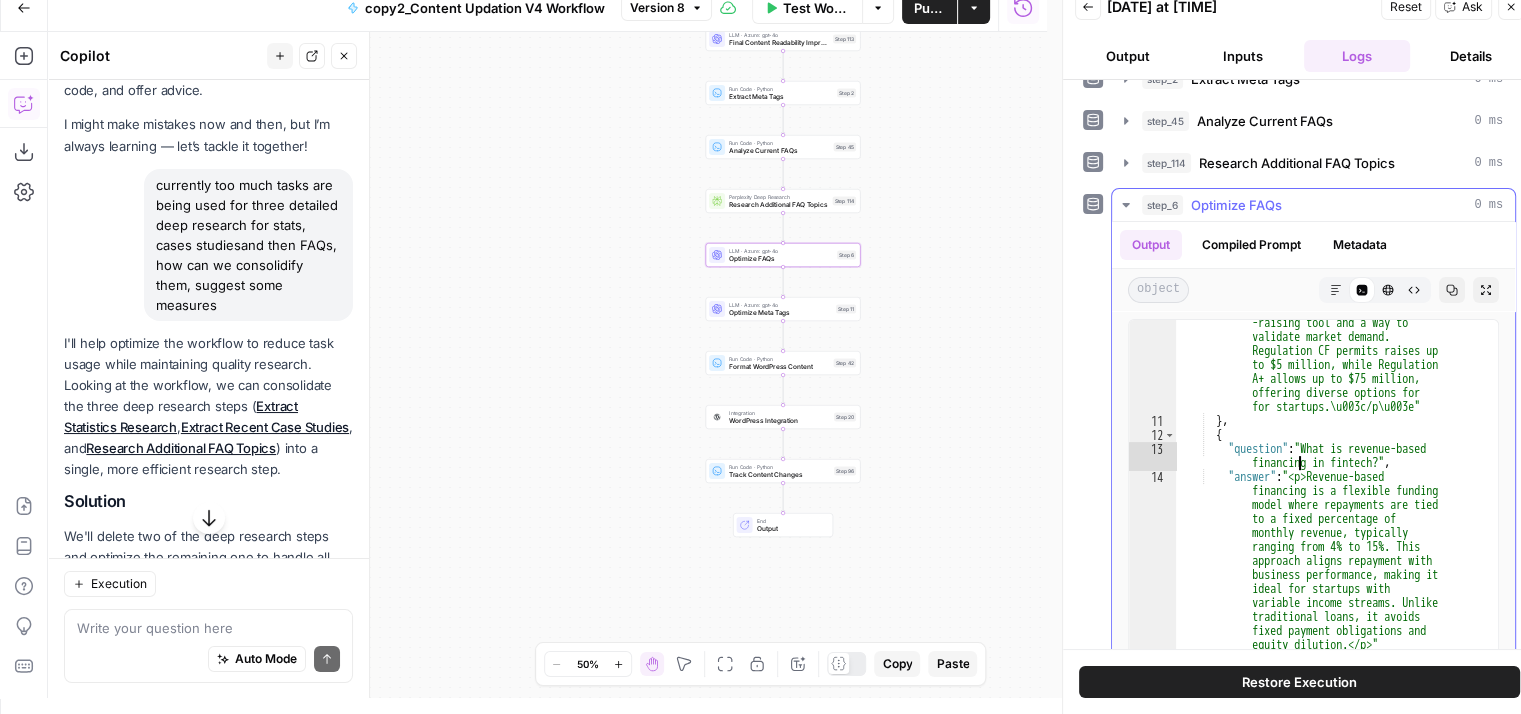 click on ""answer" :  "<p>Crowdfunding allows fintech companies to pool               contributions from a large               number of individuals, often in               exchange for equity or rewards,               through online platforms. It               serves as both a capital              -raising tool and a way to               validate market demand.               Regulation CF permits raises up               to $[MONEY], while Regulation               A+ allows up to $[MONEY],               offering diverse options for               startups.</p>"         } ,         {           "question" :  "What is revenue-based               financing in fintech?" ,           "answer" :  "<p>Revenue-based               financing is a flexible funding               model where repayments are tied" at bounding box center (1329, 604) 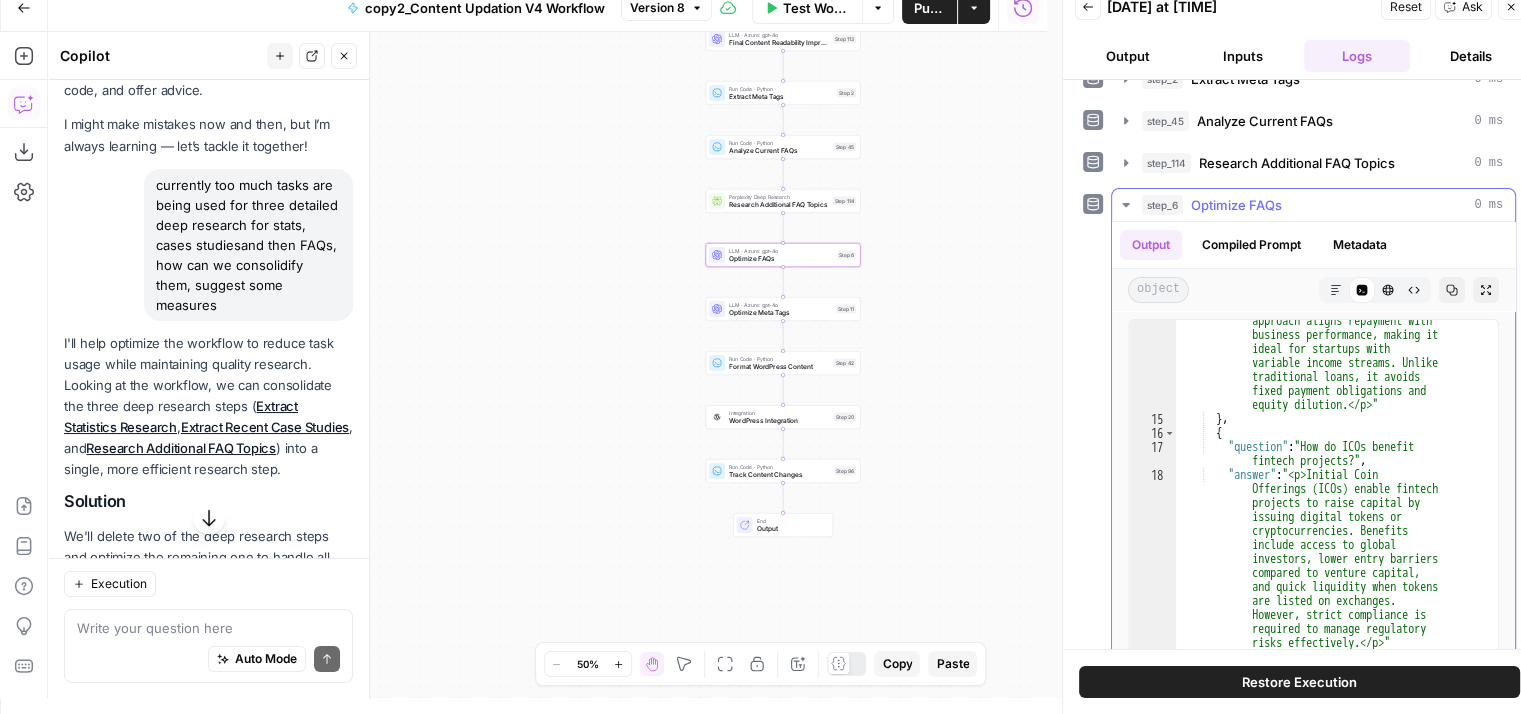 scroll, scrollTop: 720, scrollLeft: 0, axis: vertical 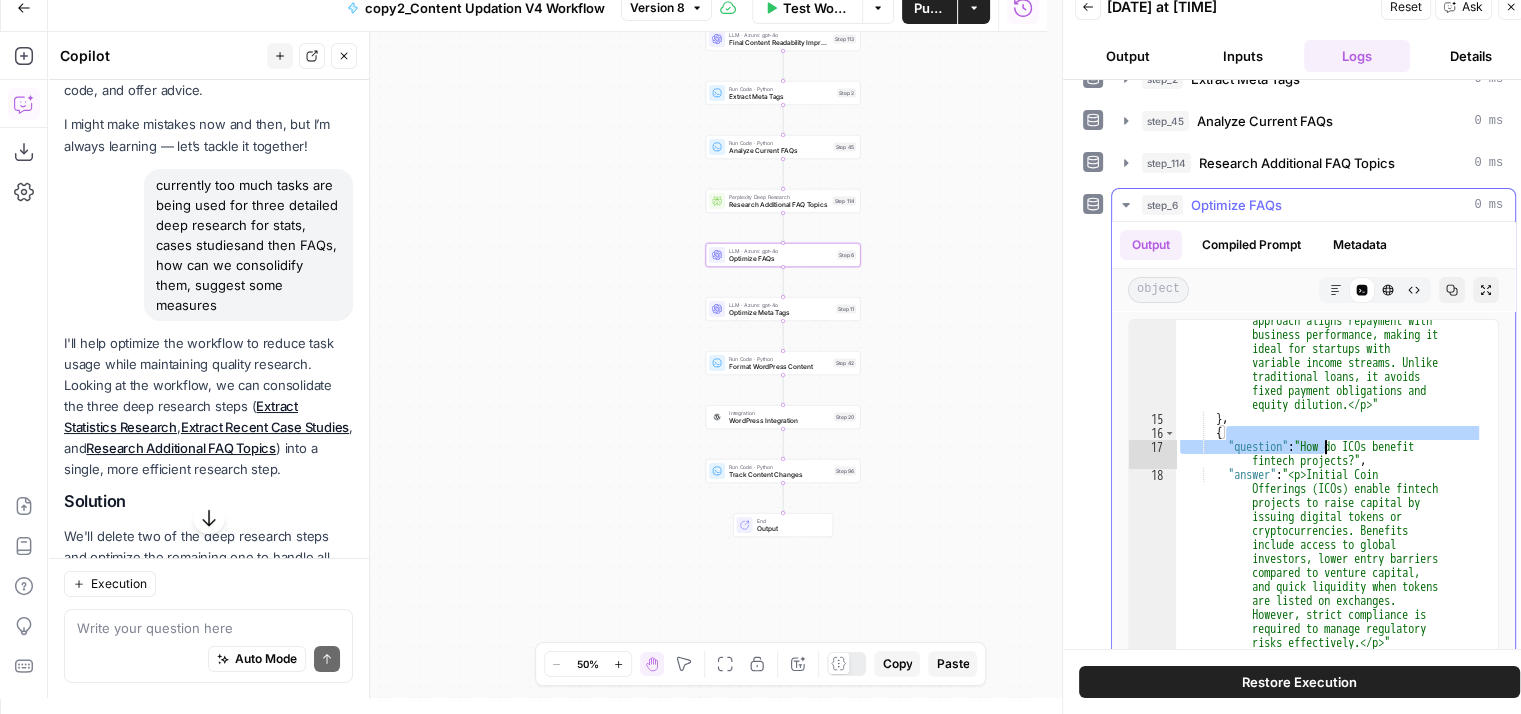 drag, startPoint x: 1316, startPoint y: 418, endPoint x: 1324, endPoint y: 438, distance: 21.540659 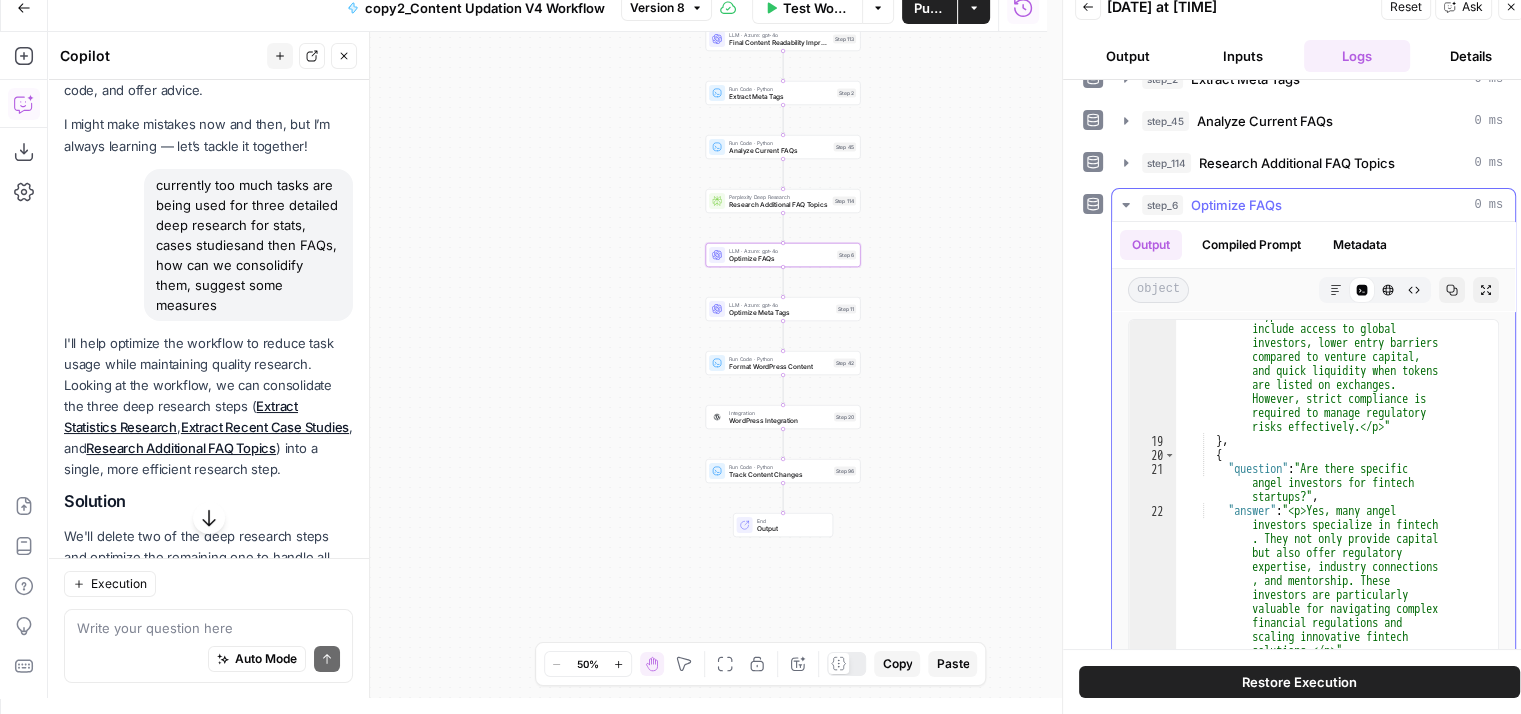 scroll, scrollTop: 936, scrollLeft: 0, axis: vertical 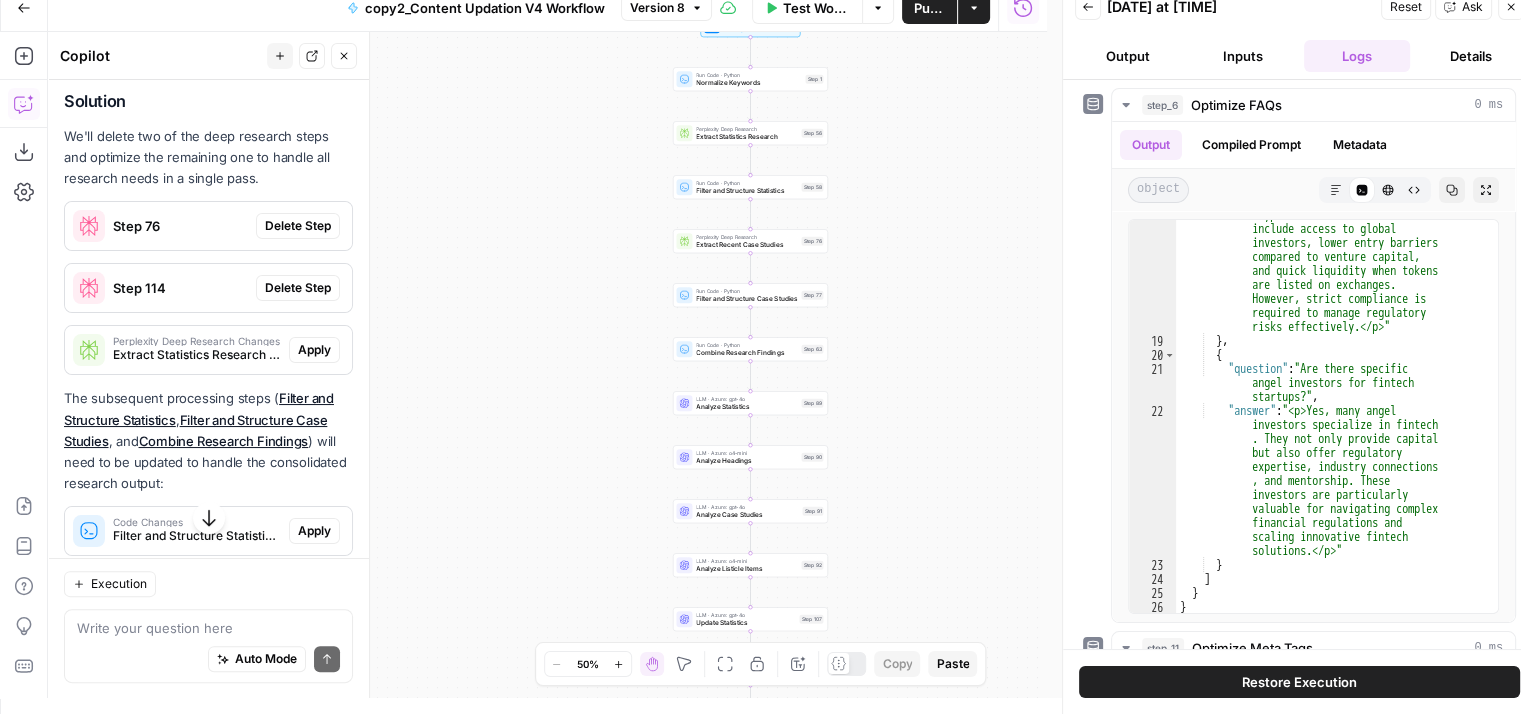 drag, startPoint x: 486, startPoint y: 367, endPoint x: 504, endPoint y: 243, distance: 125.299644 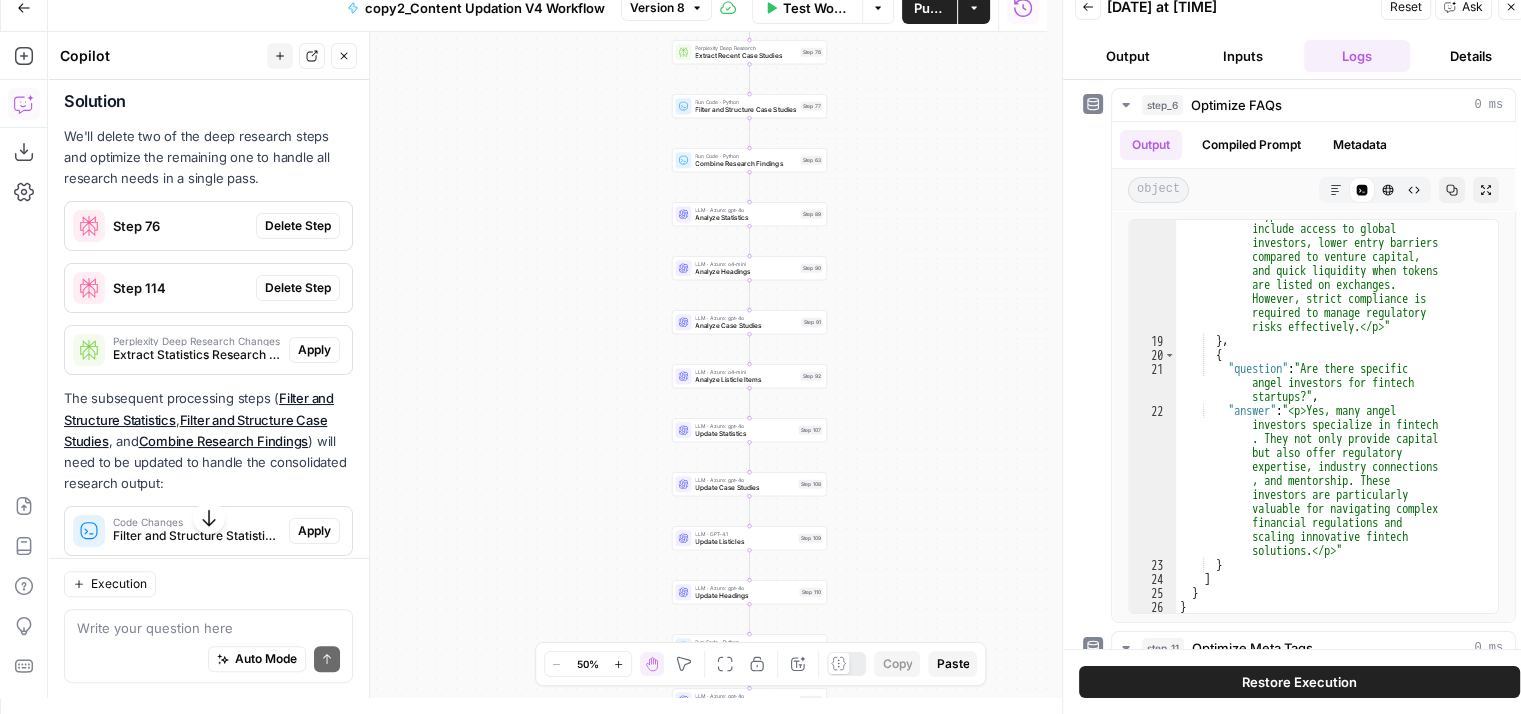 drag, startPoint x: 902, startPoint y: 358, endPoint x: 901, endPoint y: 126, distance: 232.00215 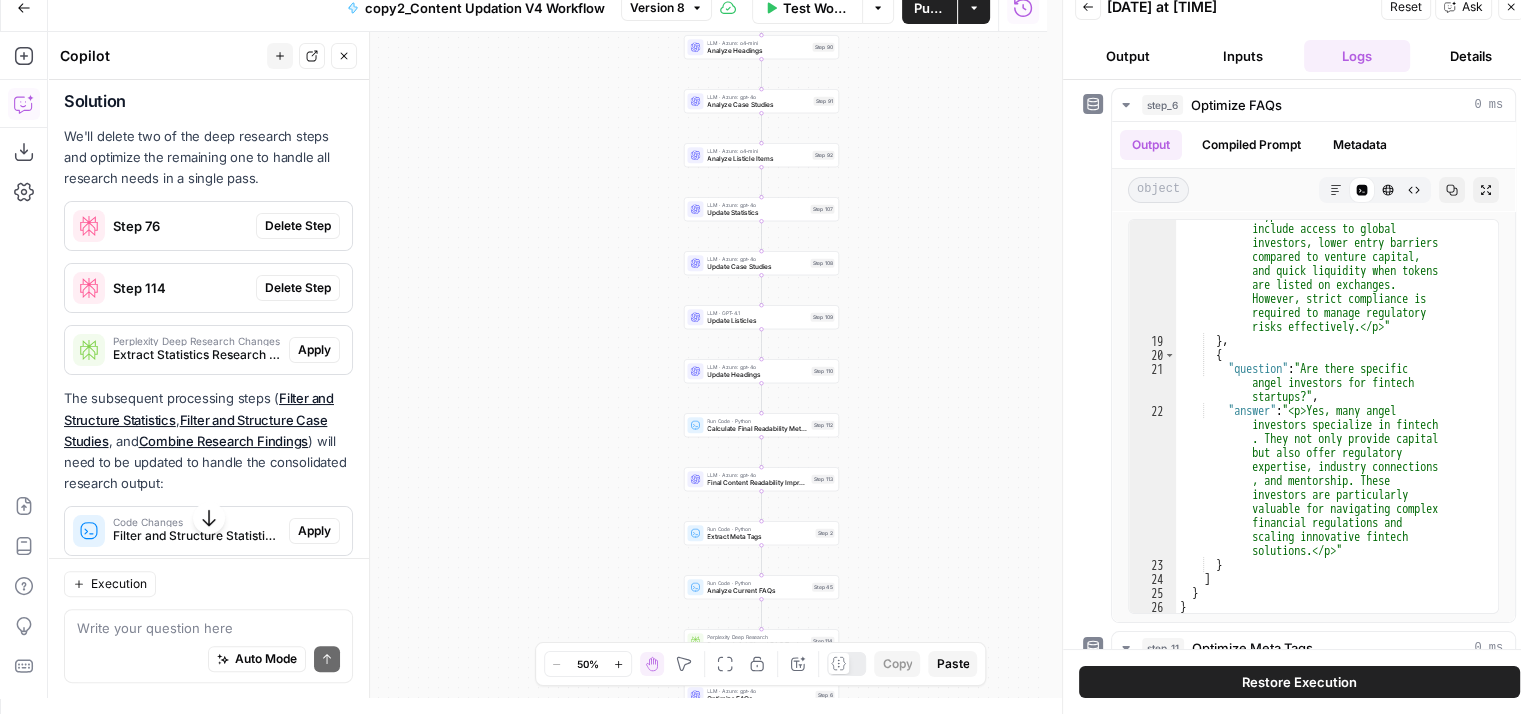 drag, startPoint x: 909, startPoint y: 353, endPoint x: 921, endPoint y: 153, distance: 200.35968 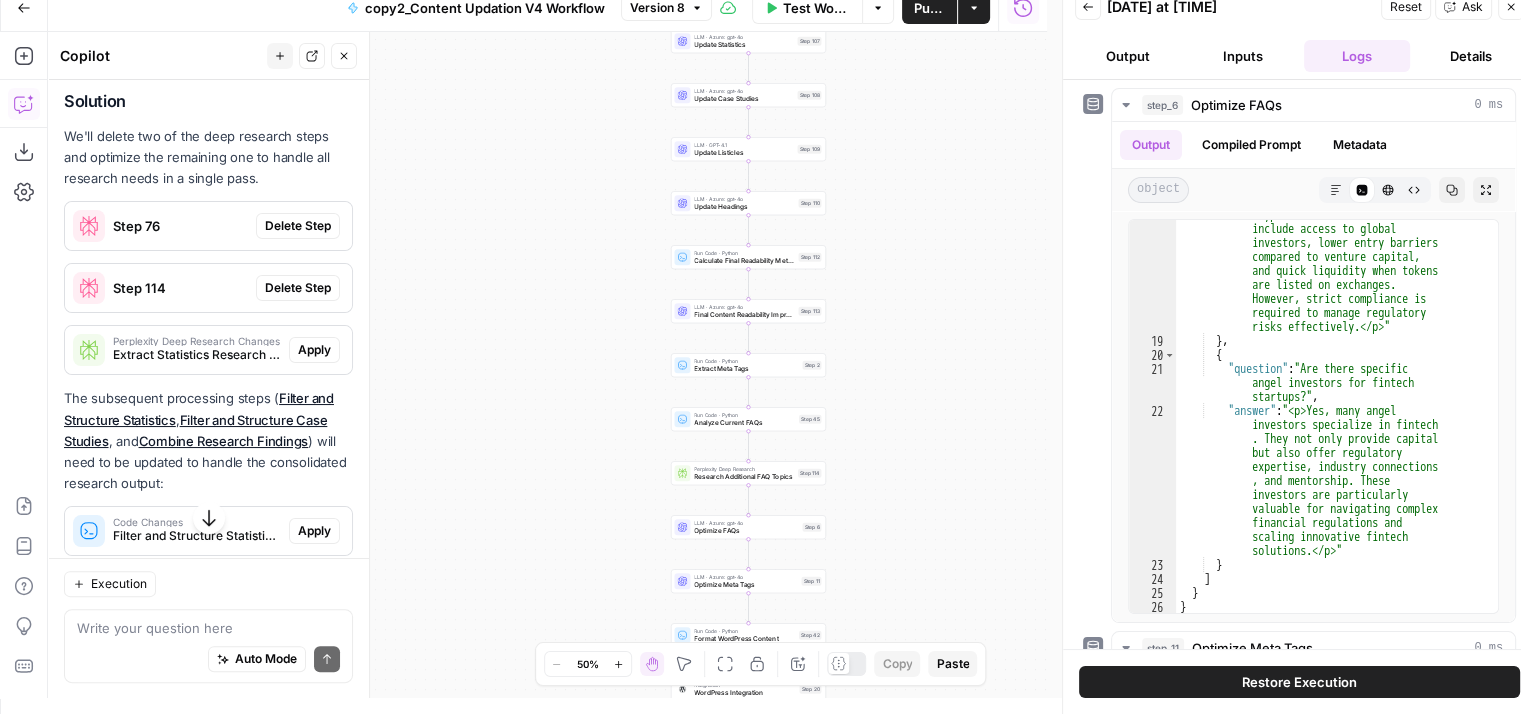 drag, startPoint x: 923, startPoint y: 446, endPoint x: 909, endPoint y: 299, distance: 147.66516 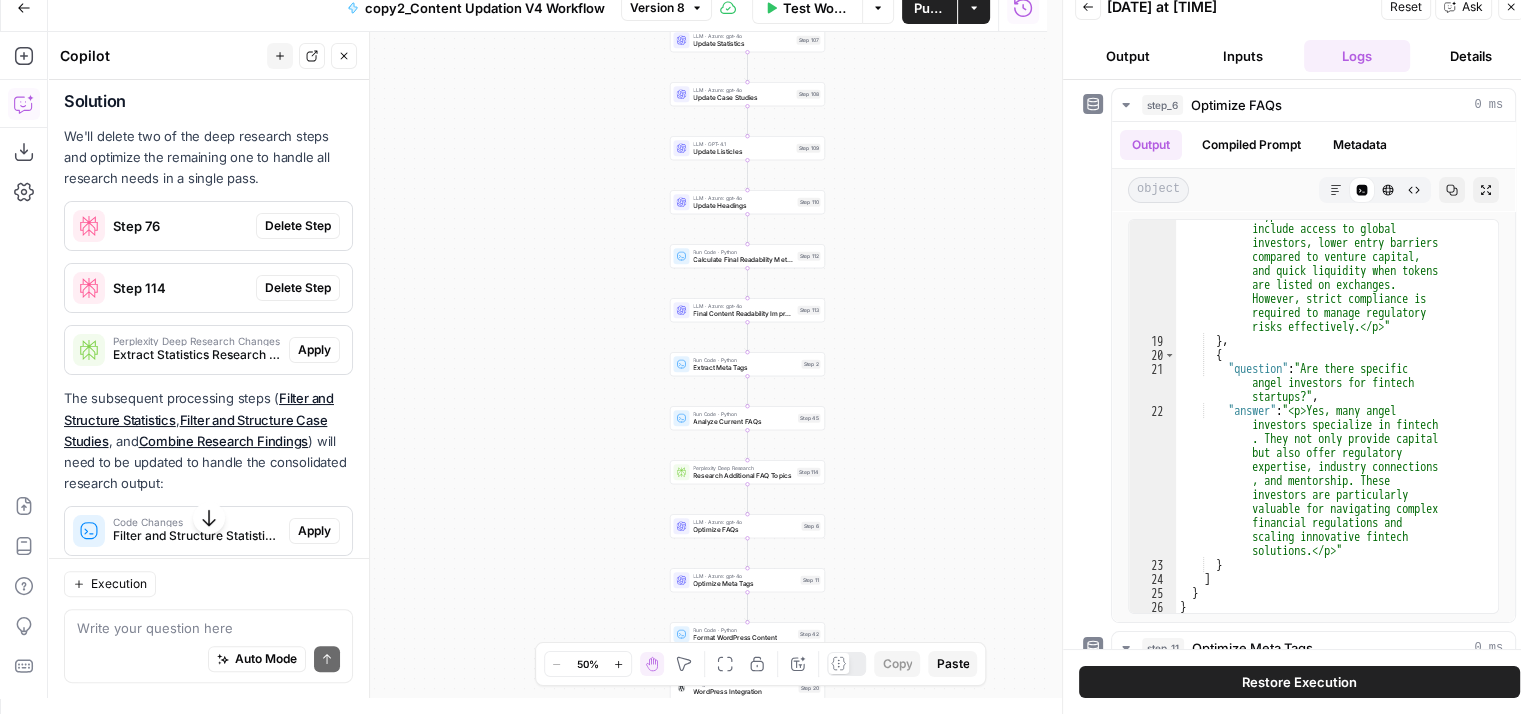 drag, startPoint x: 856, startPoint y: 449, endPoint x: 855, endPoint y: 415, distance: 34.0147 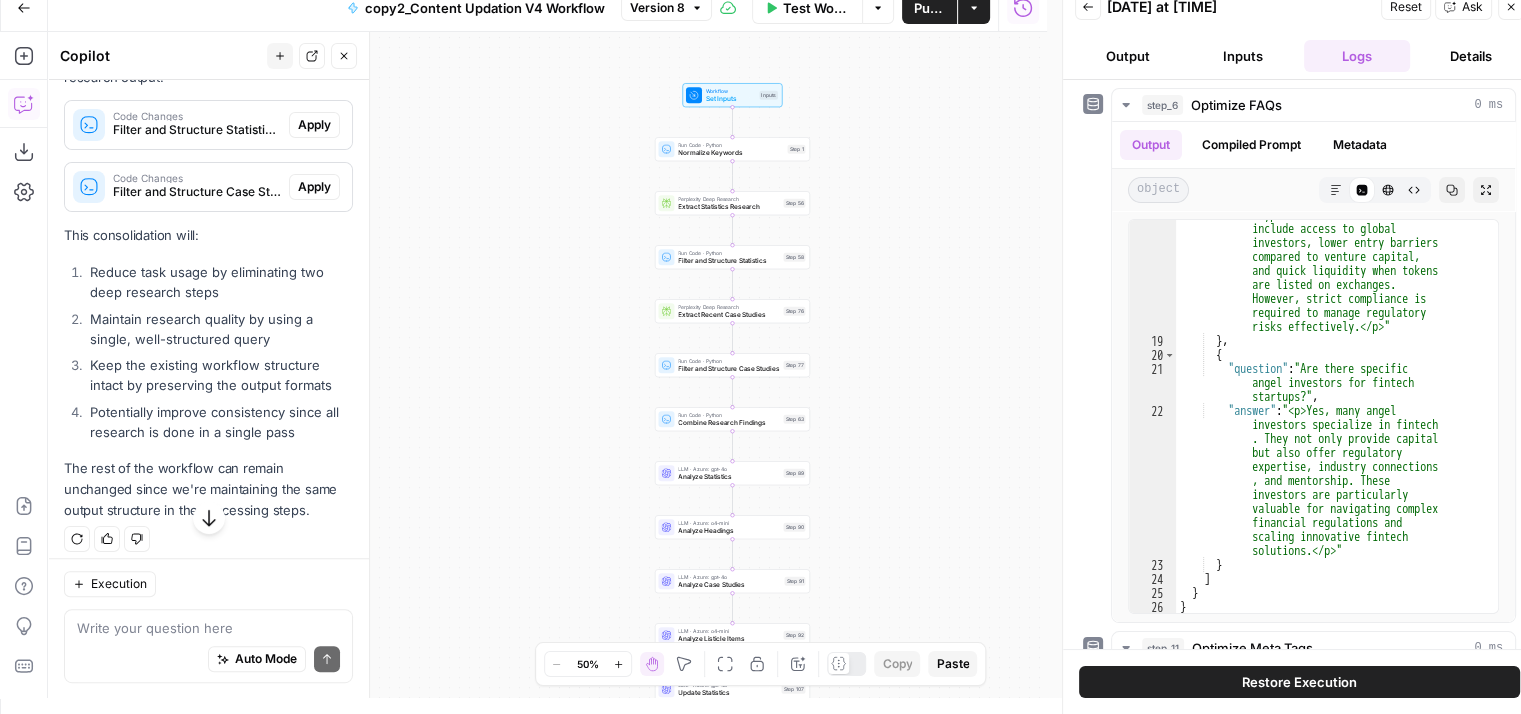scroll, scrollTop: 886, scrollLeft: 0, axis: vertical 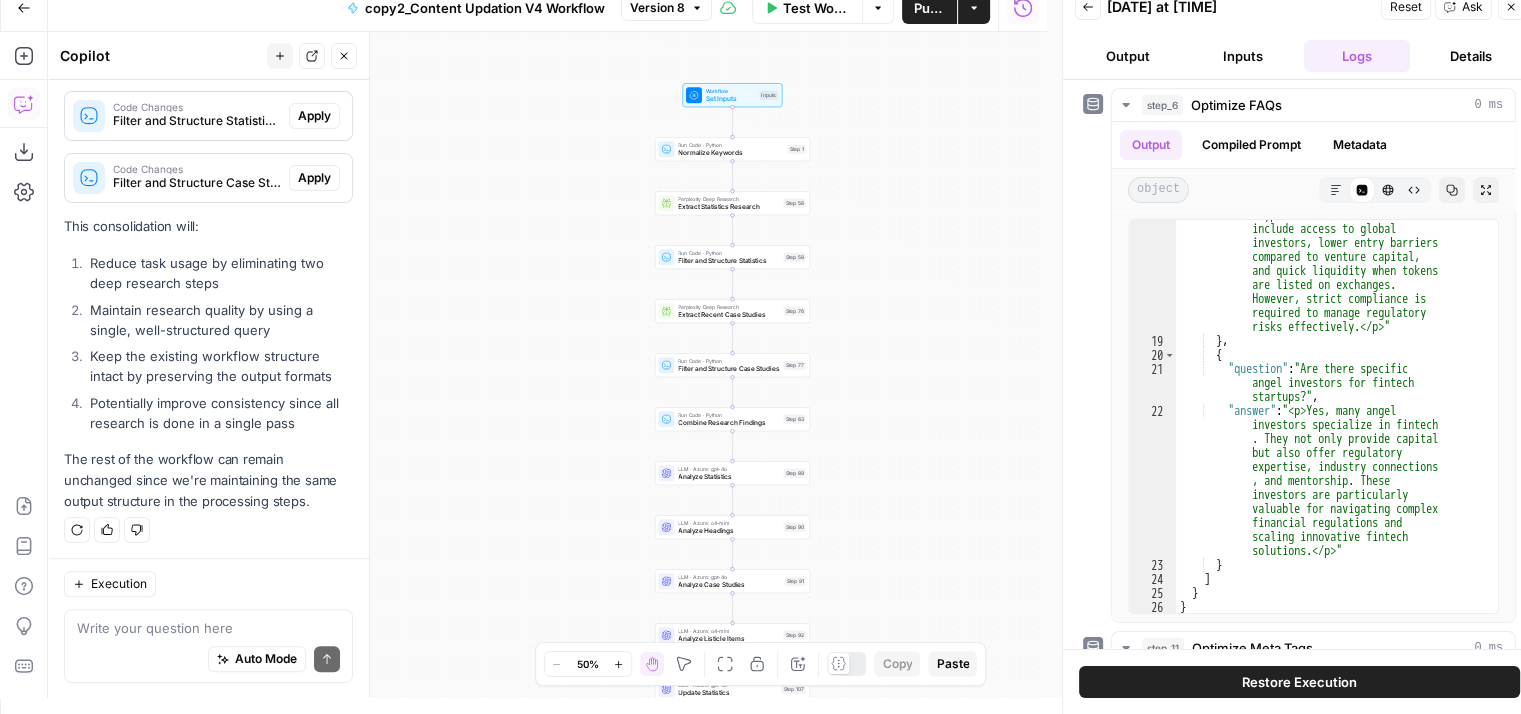 drag, startPoint x: 90, startPoint y: 301, endPoint x: 287, endPoint y: 331, distance: 199.27118 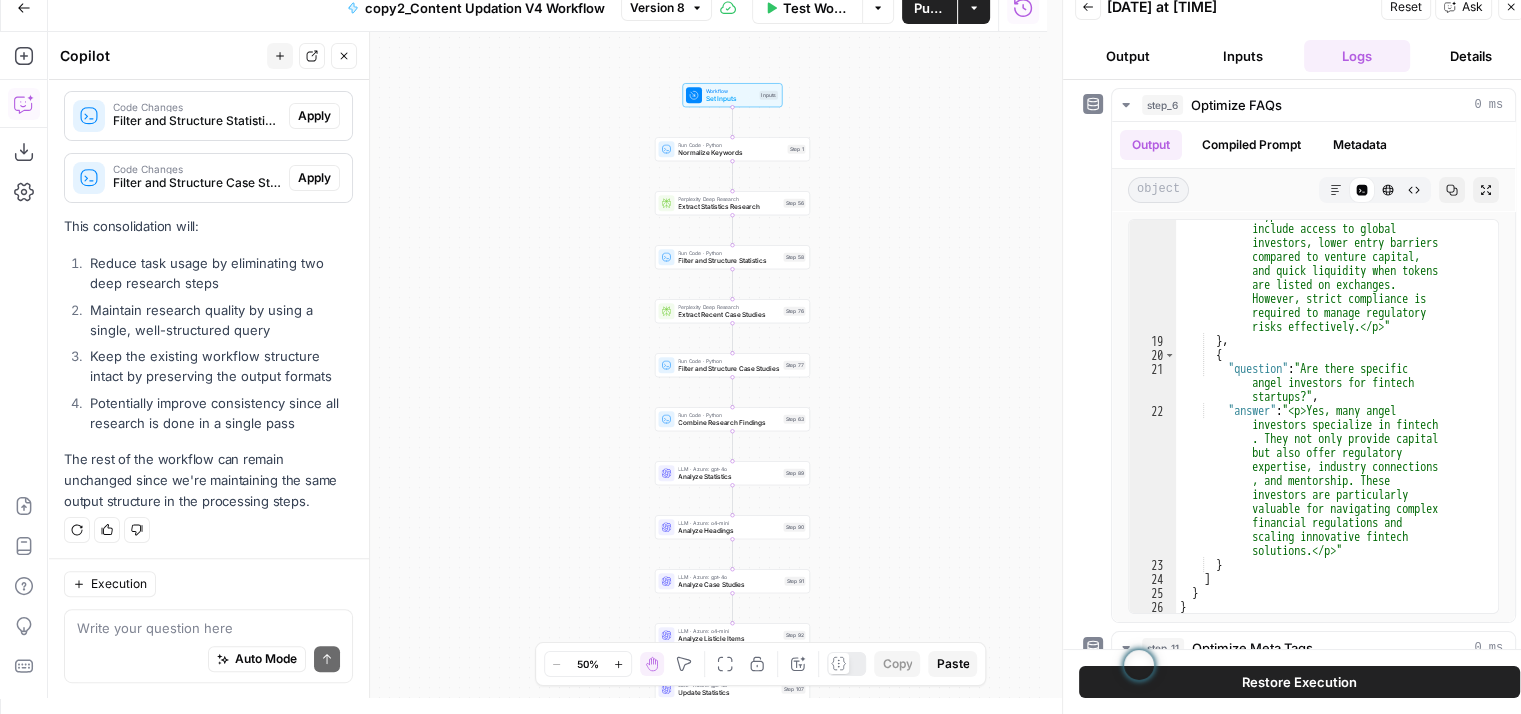 drag, startPoint x: 91, startPoint y: 353, endPoint x: 333, endPoint y: 385, distance: 244.10654 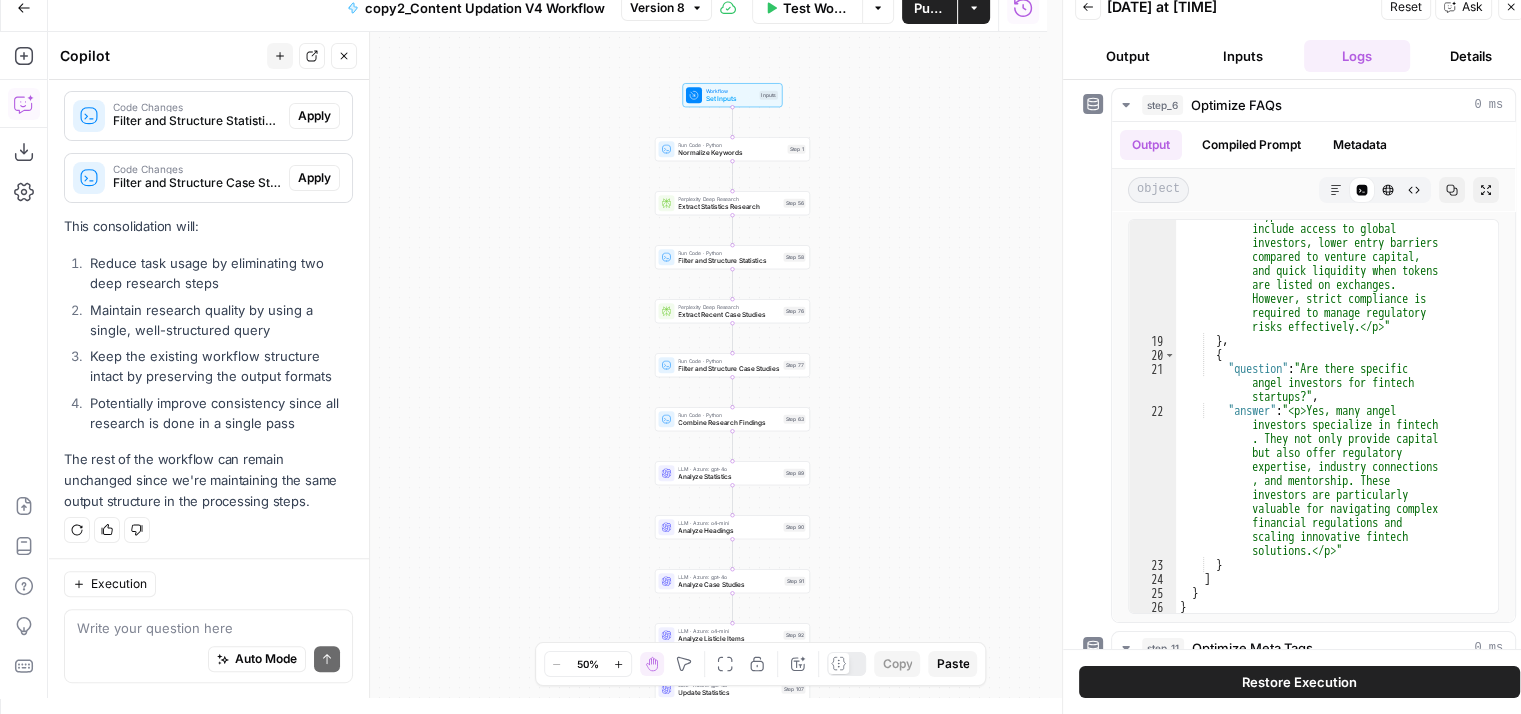 drag, startPoint x: 85, startPoint y: 400, endPoint x: 293, endPoint y: 429, distance: 210.0119 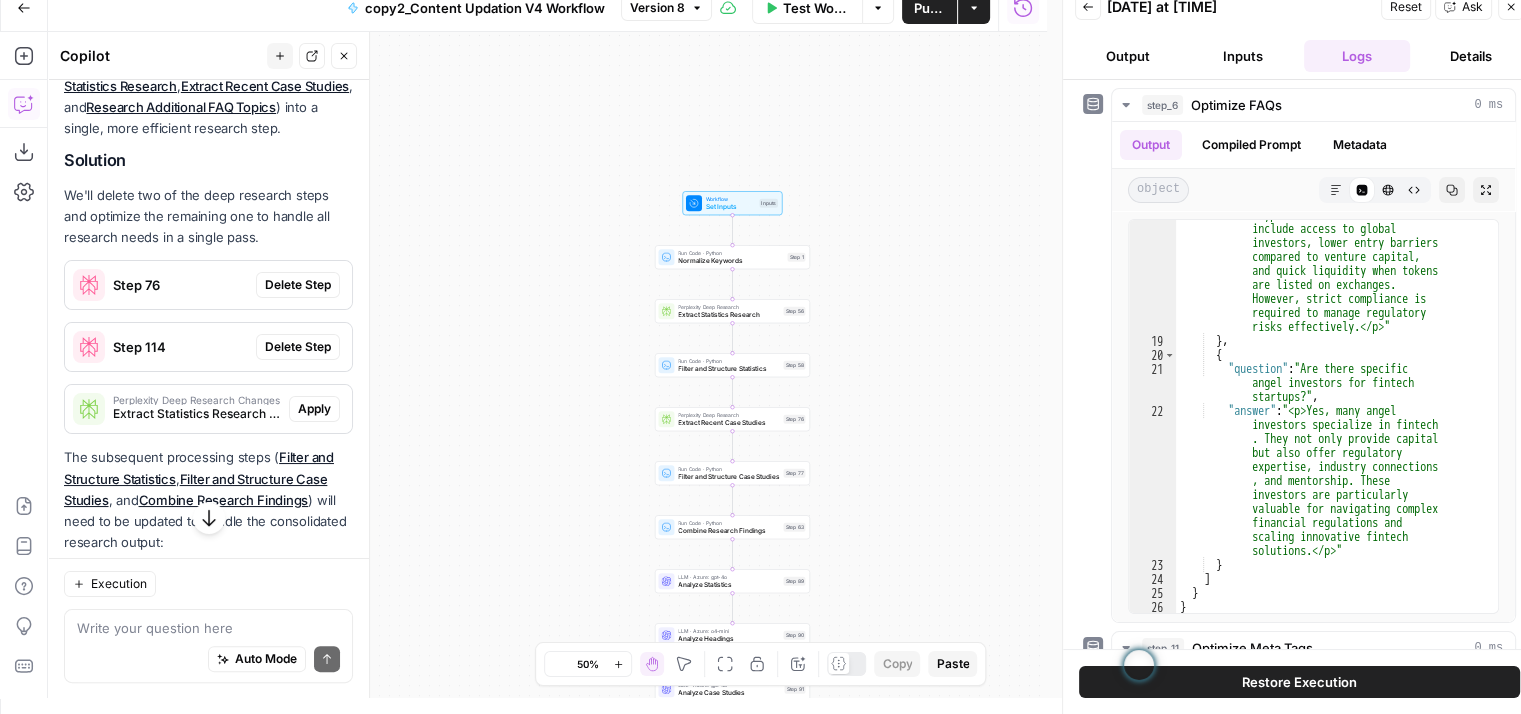 scroll, scrollTop: 386, scrollLeft: 0, axis: vertical 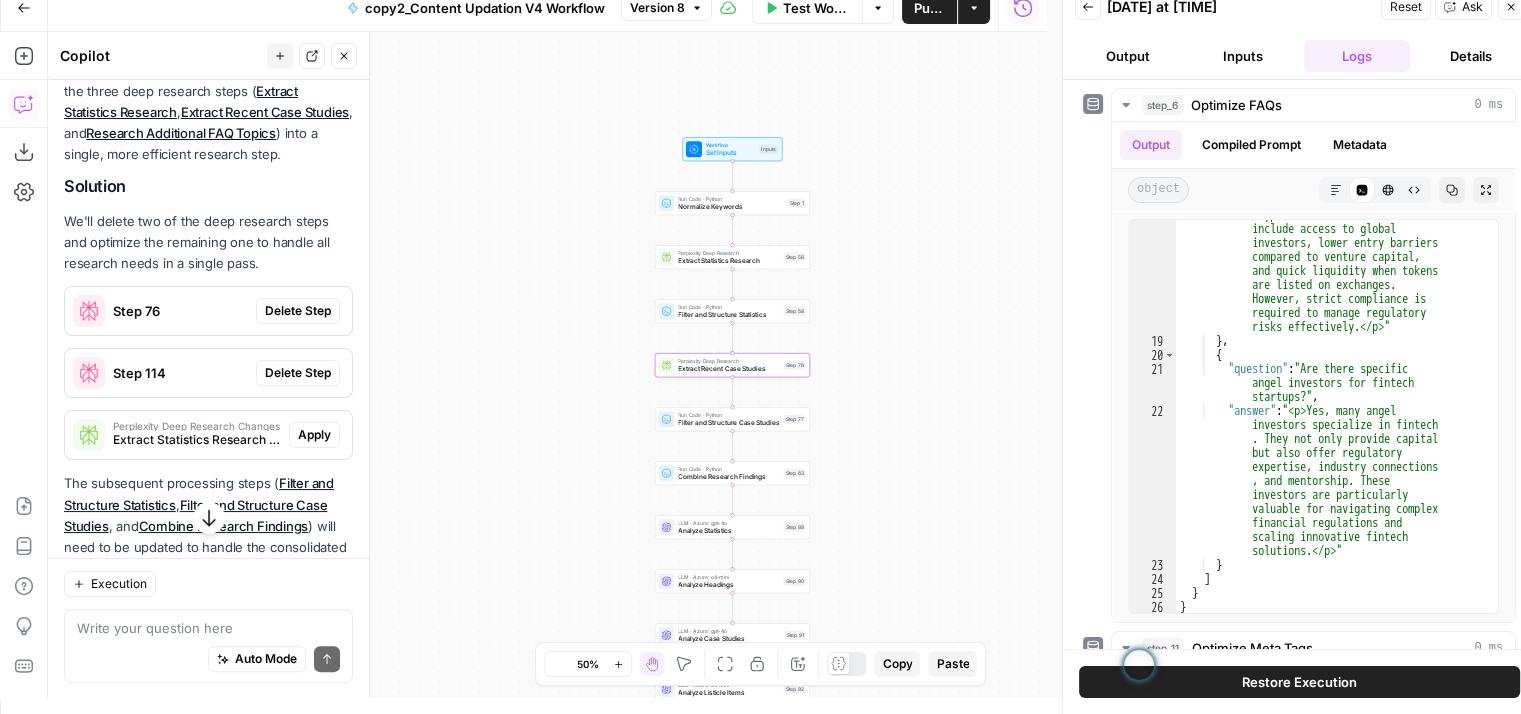 click on "Delete Step" at bounding box center [298, 311] 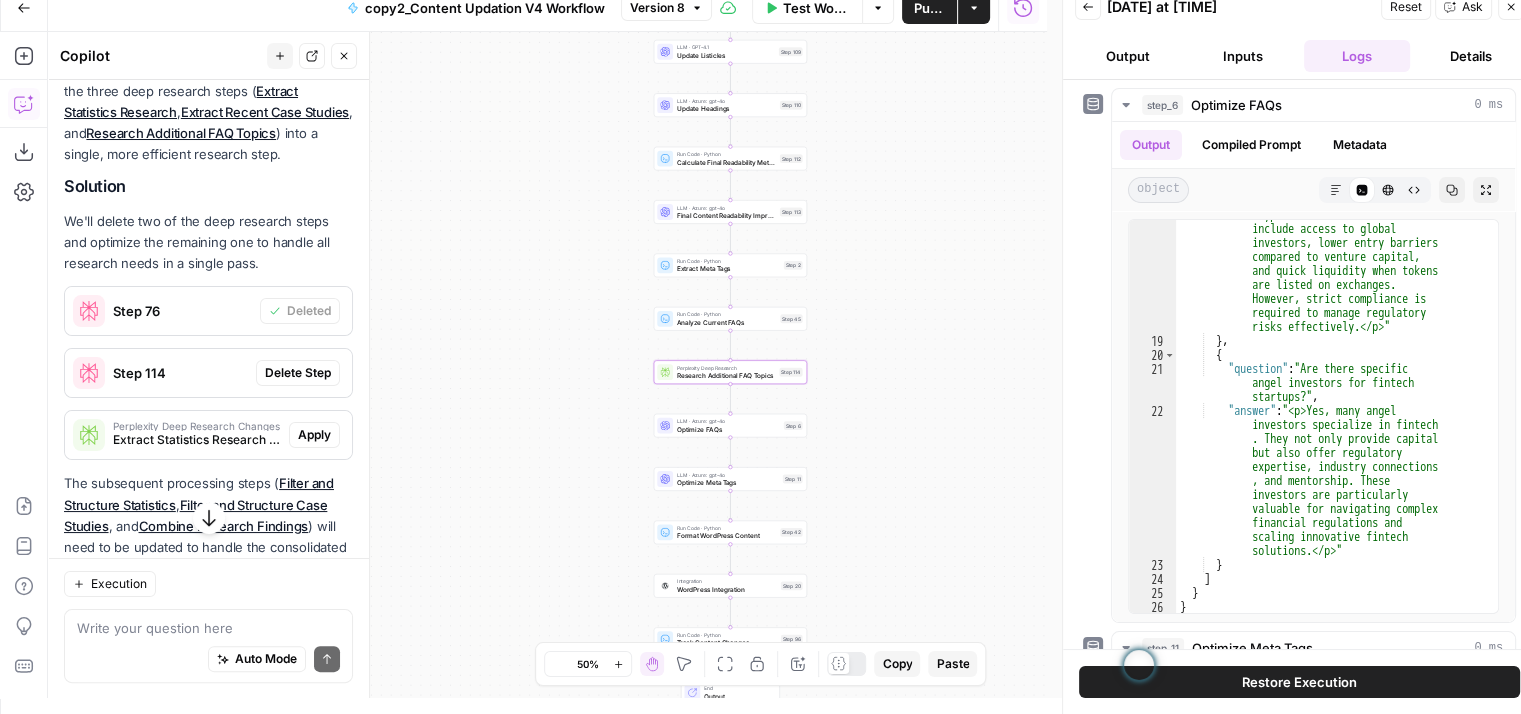 click on "Delete Step" at bounding box center [298, 373] 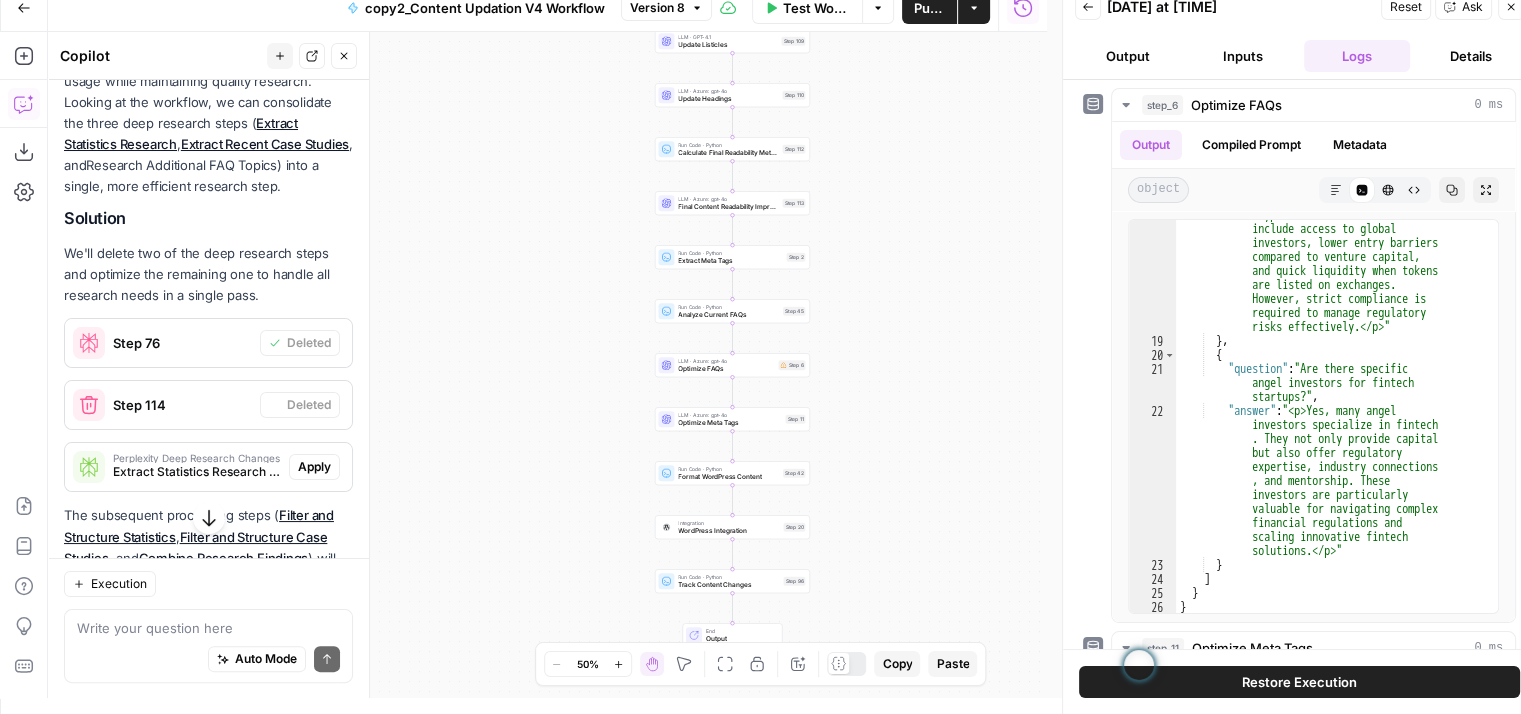 scroll, scrollTop: 418, scrollLeft: 0, axis: vertical 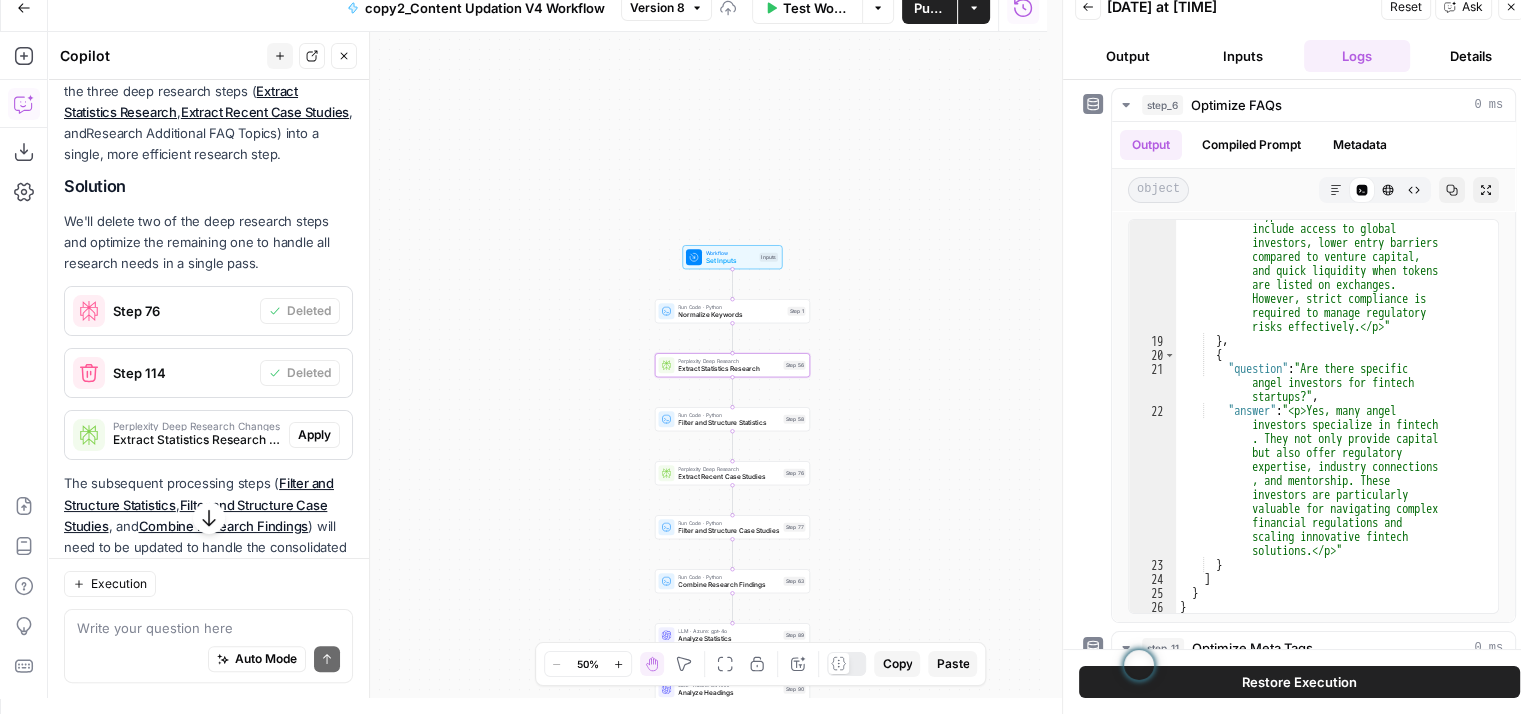 click on "Apply" at bounding box center (314, 435) 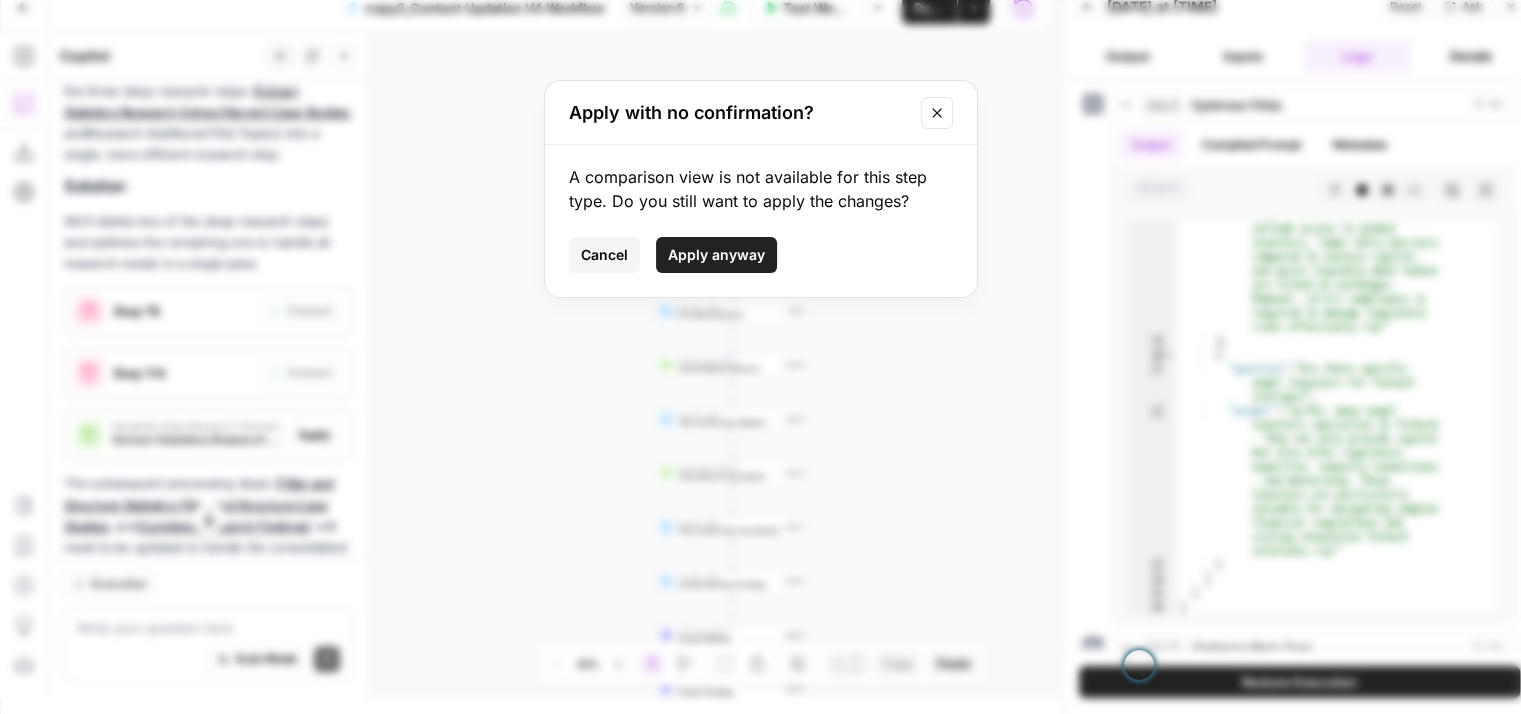 click on "Apply anyway" at bounding box center [716, 255] 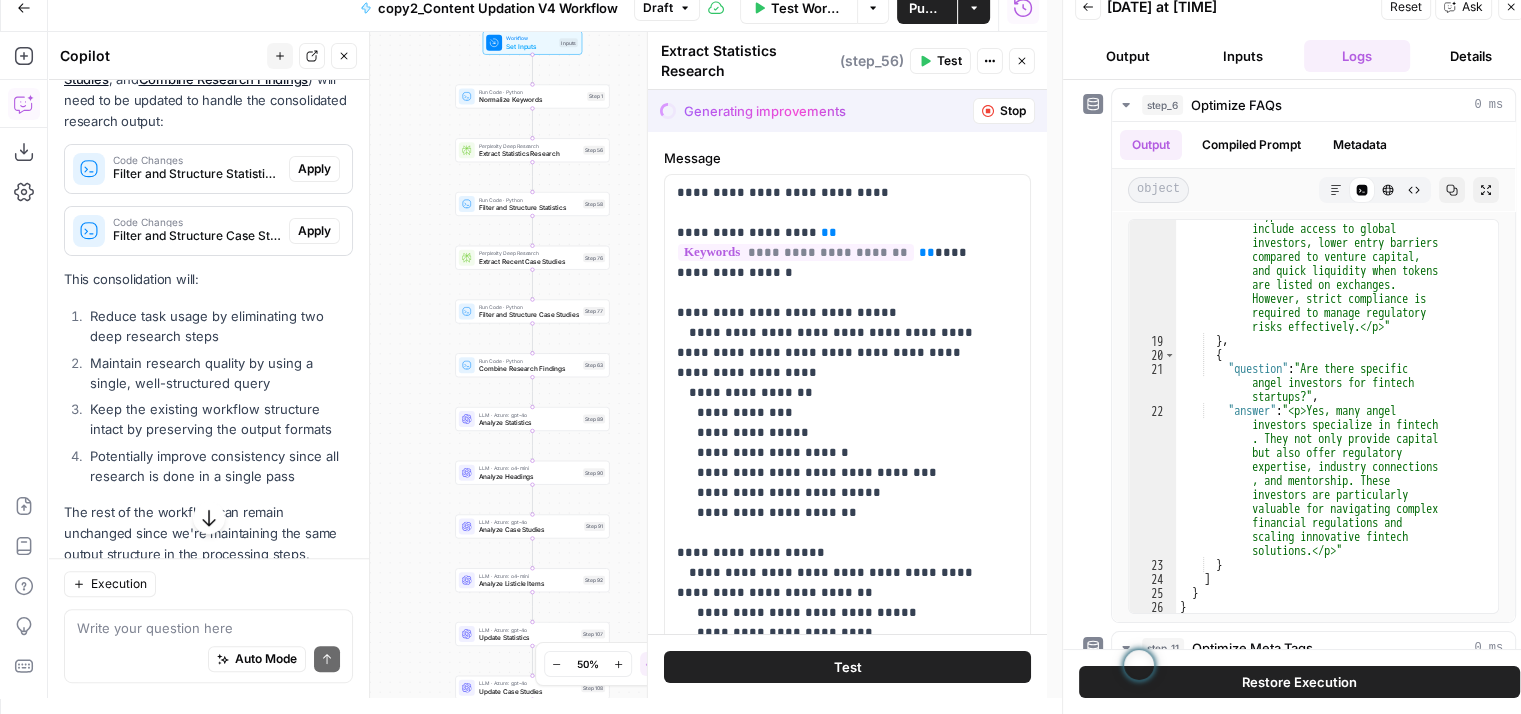 scroll, scrollTop: 918, scrollLeft: 0, axis: vertical 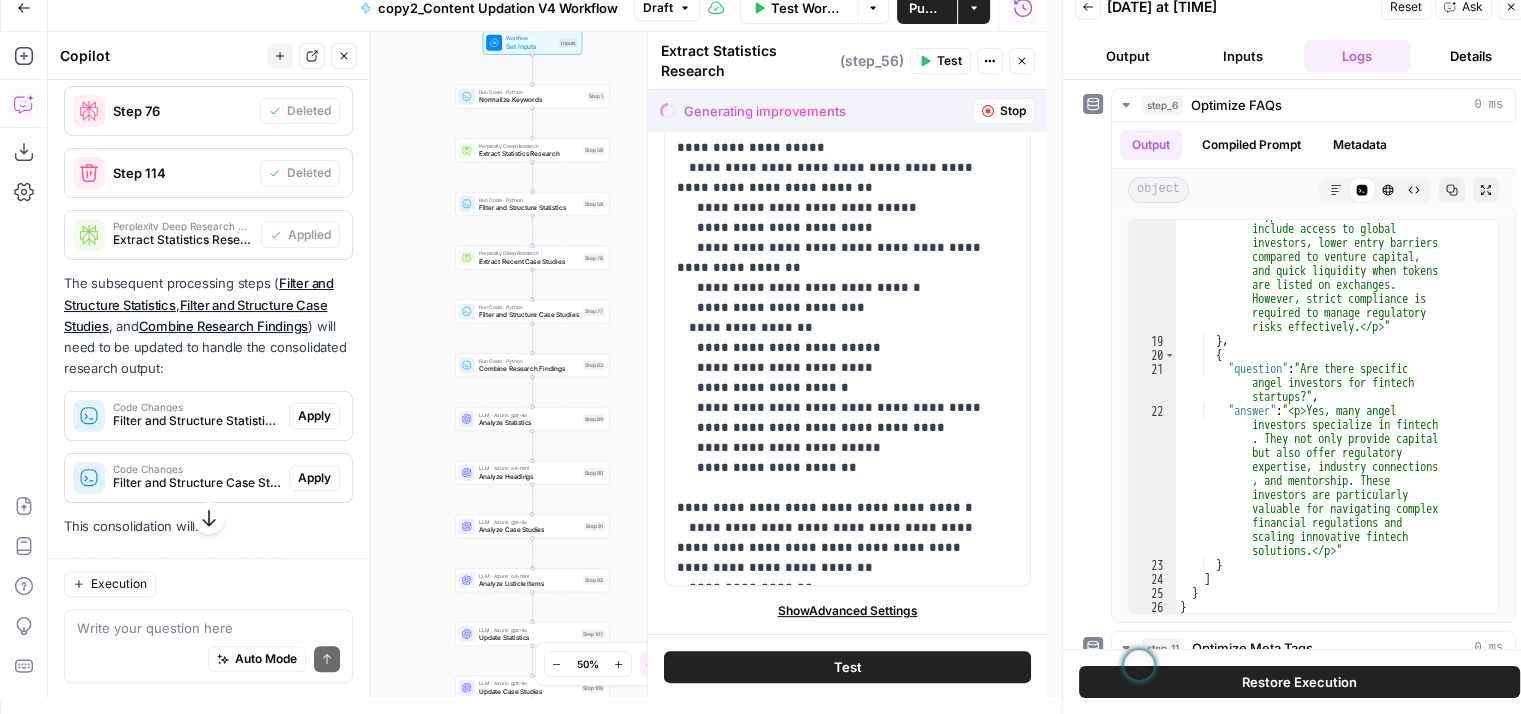 click 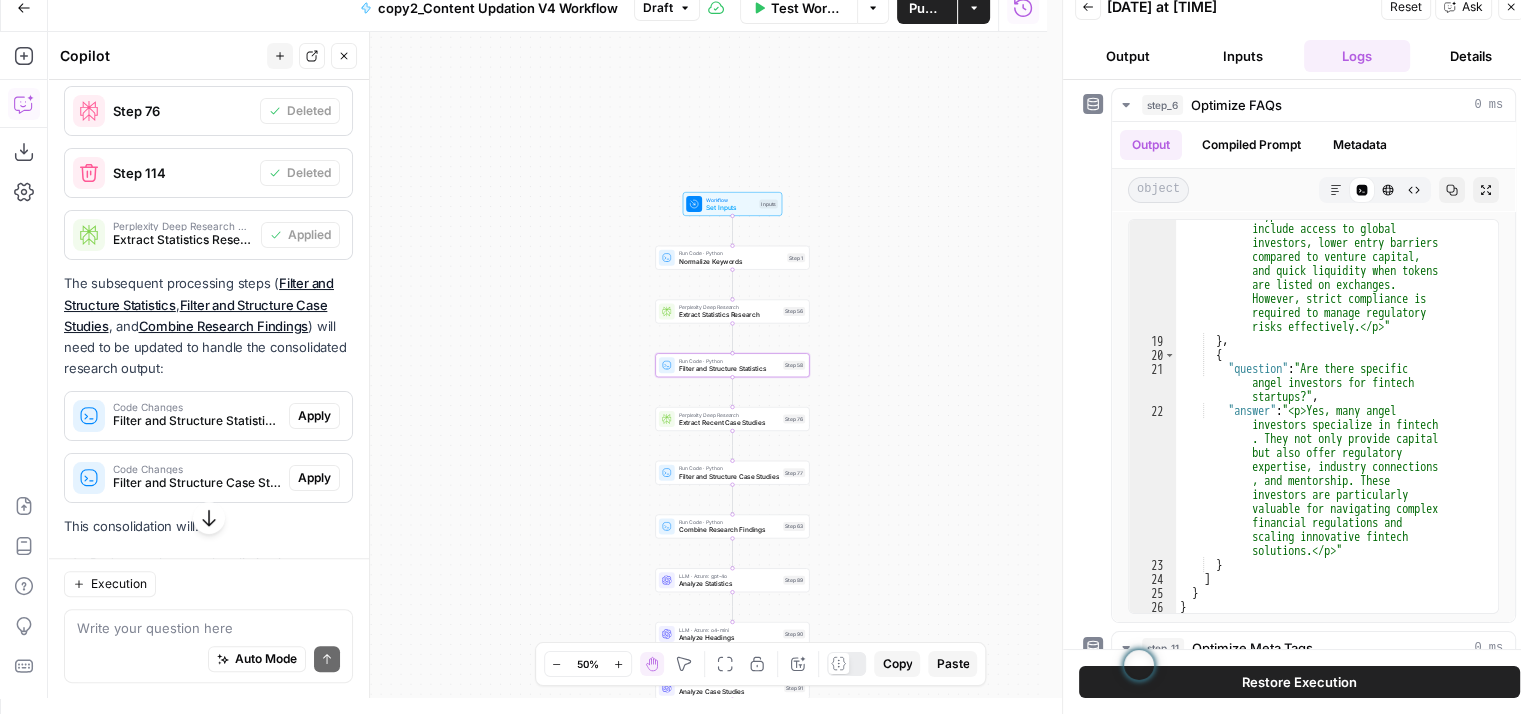 click on "Apply" at bounding box center (314, 416) 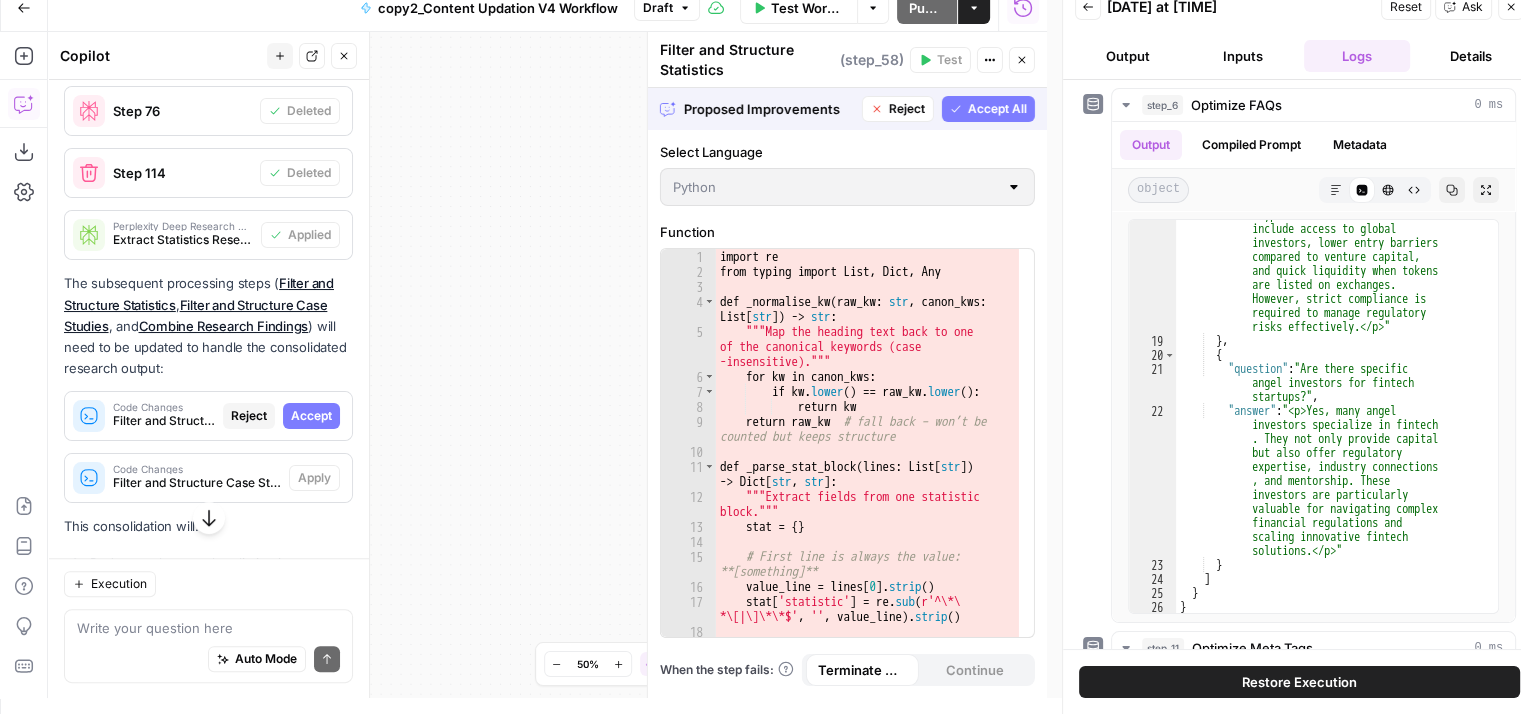 click on "Accept" at bounding box center [311, 416] 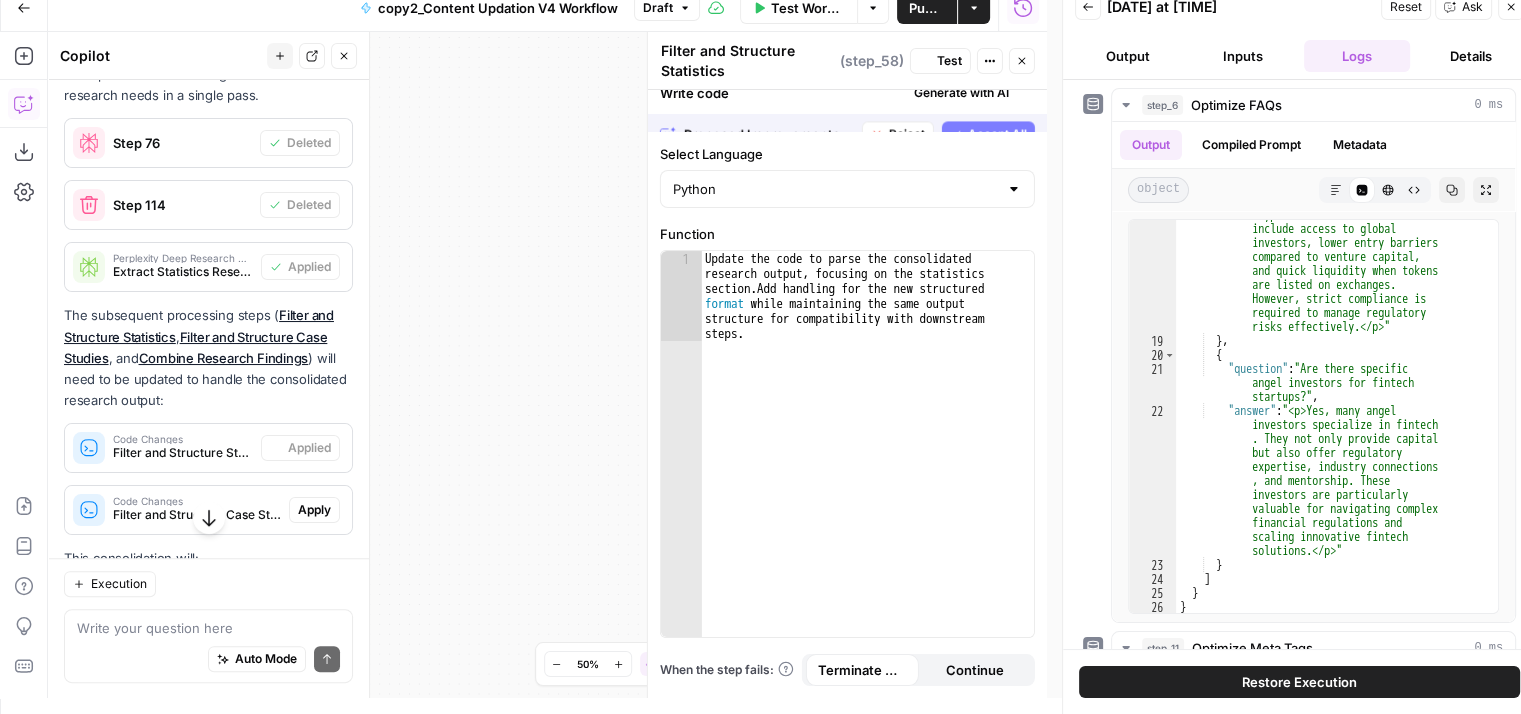 scroll, scrollTop: 618, scrollLeft: 0, axis: vertical 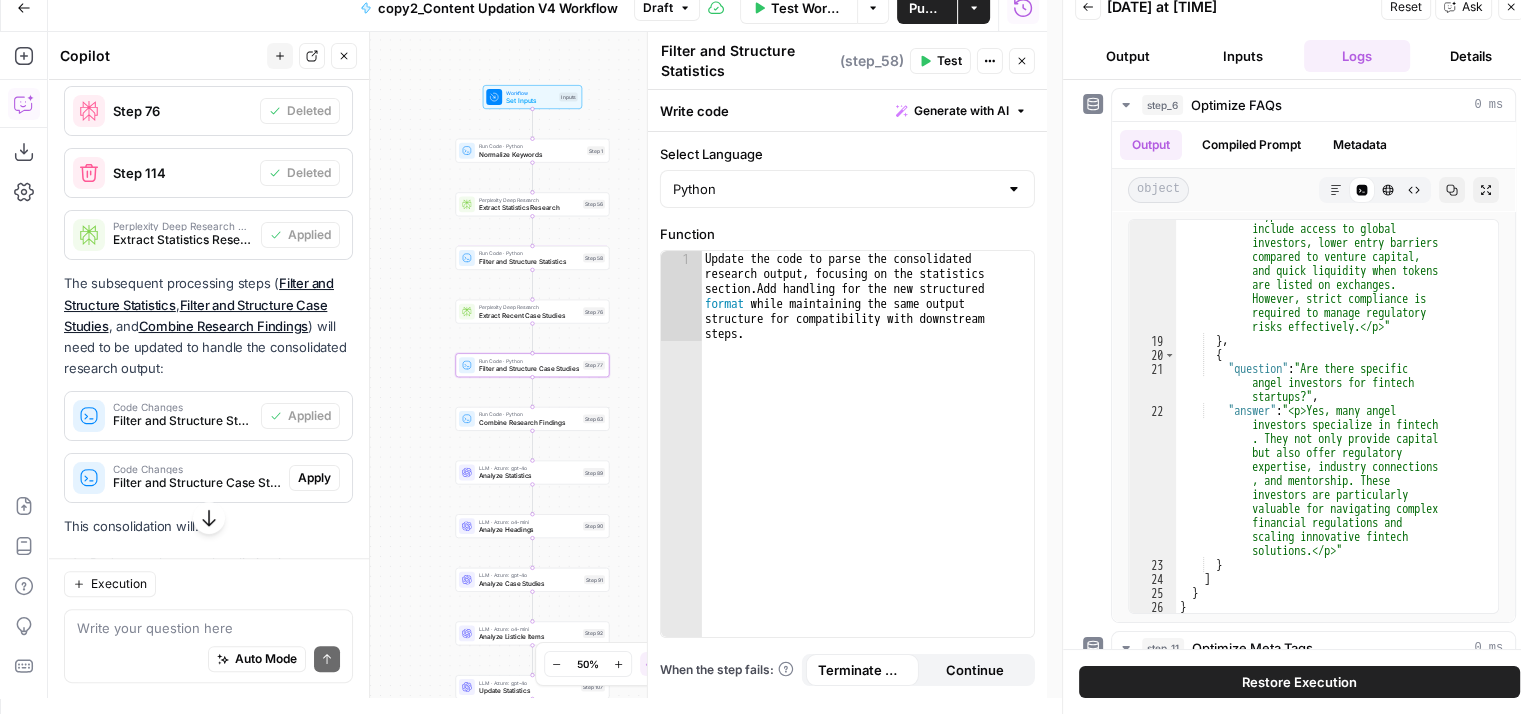 click on "Apply" at bounding box center [314, 478] 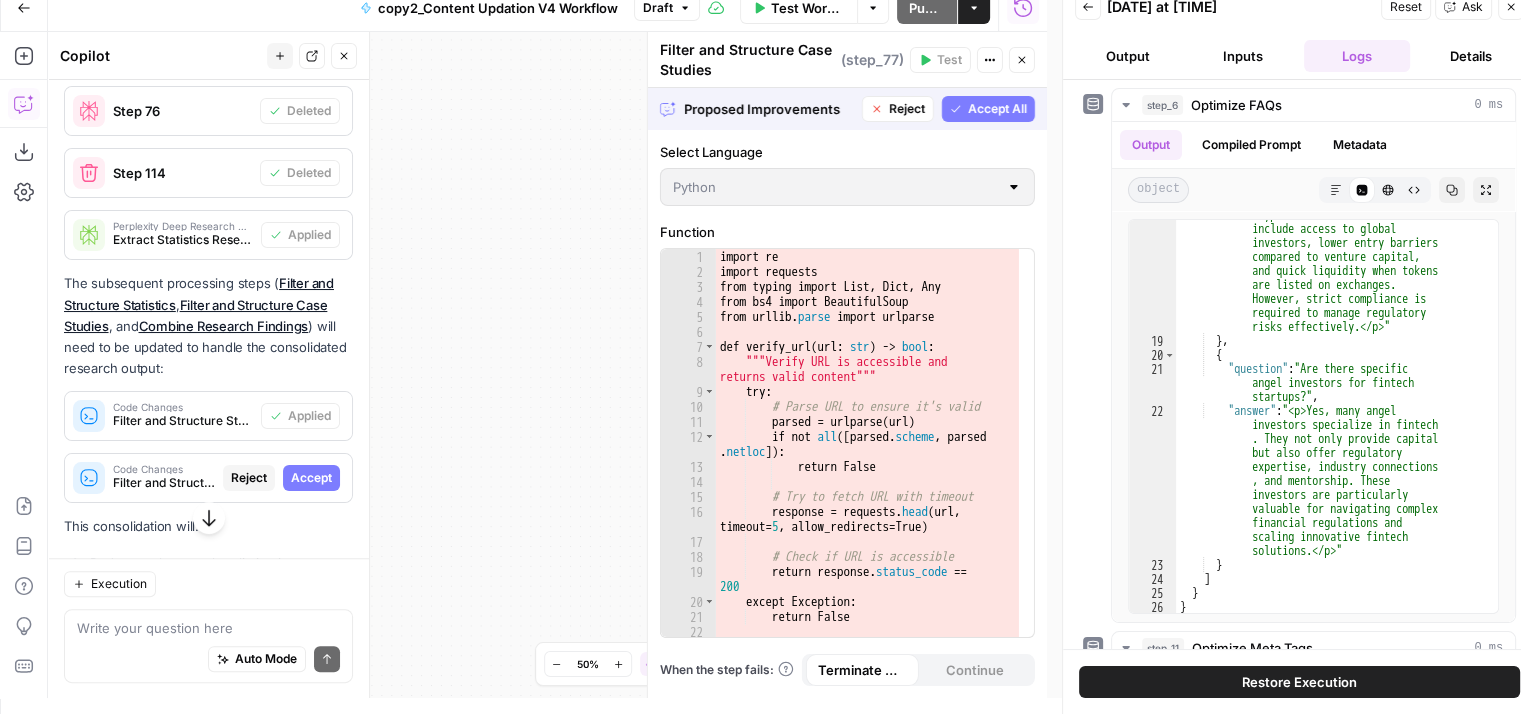click on "Accept" at bounding box center (311, 478) 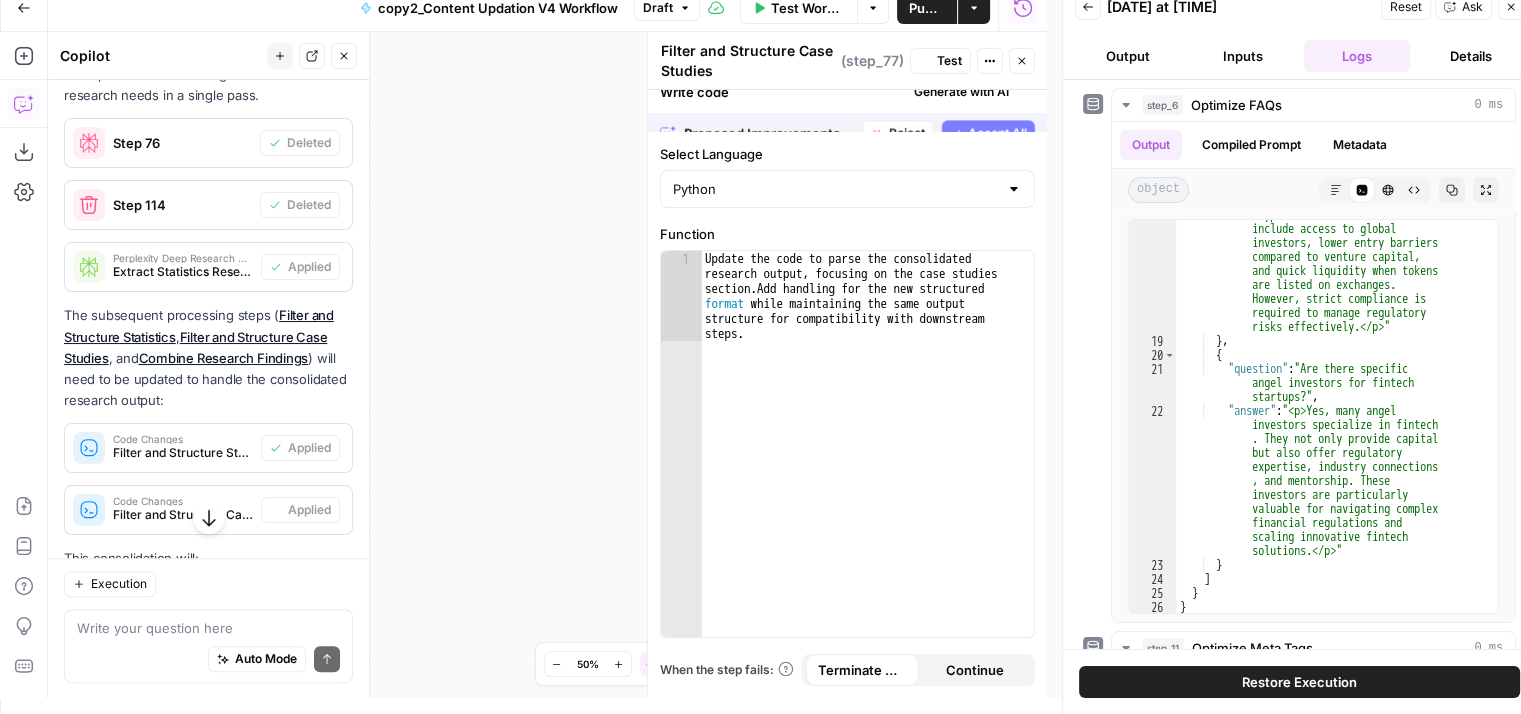 scroll, scrollTop: 618, scrollLeft: 0, axis: vertical 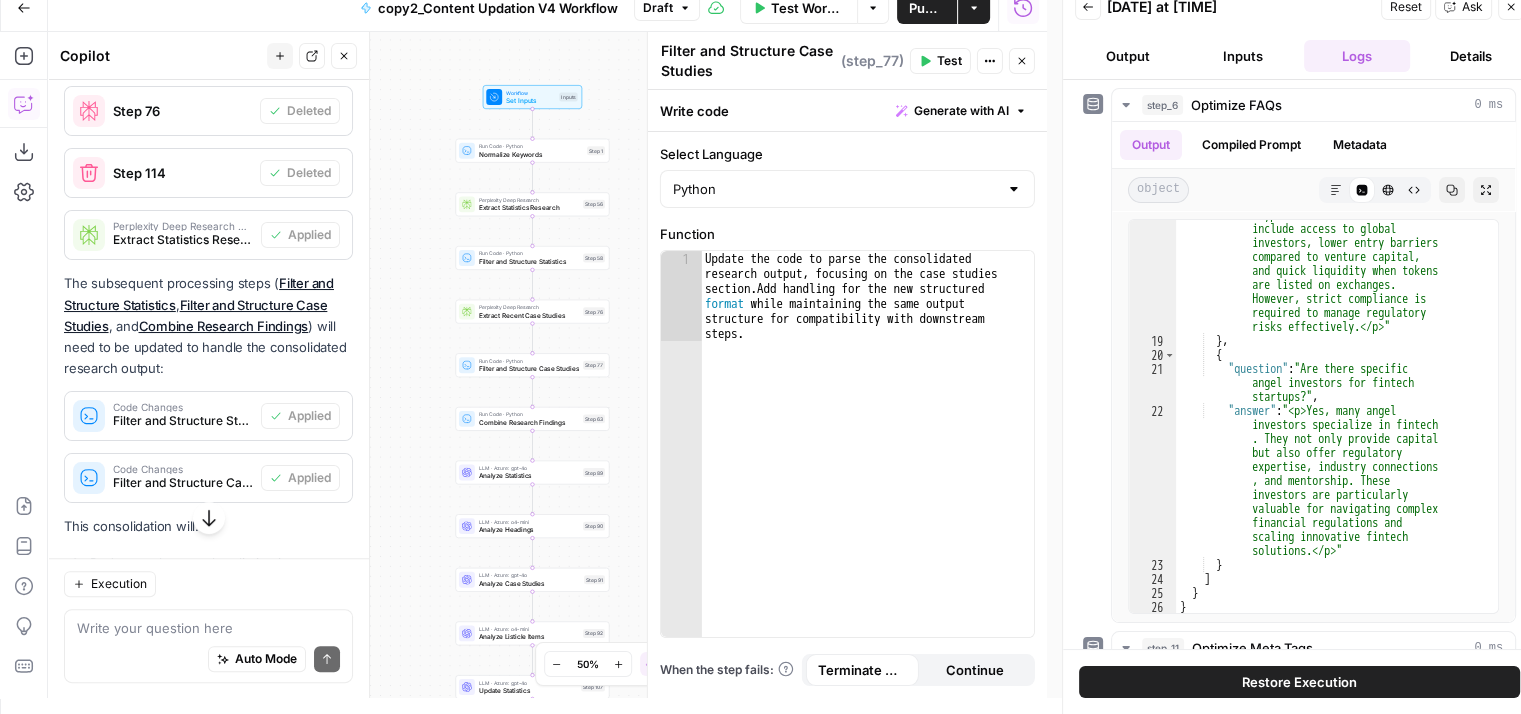click on "Close" at bounding box center [1027, 61] 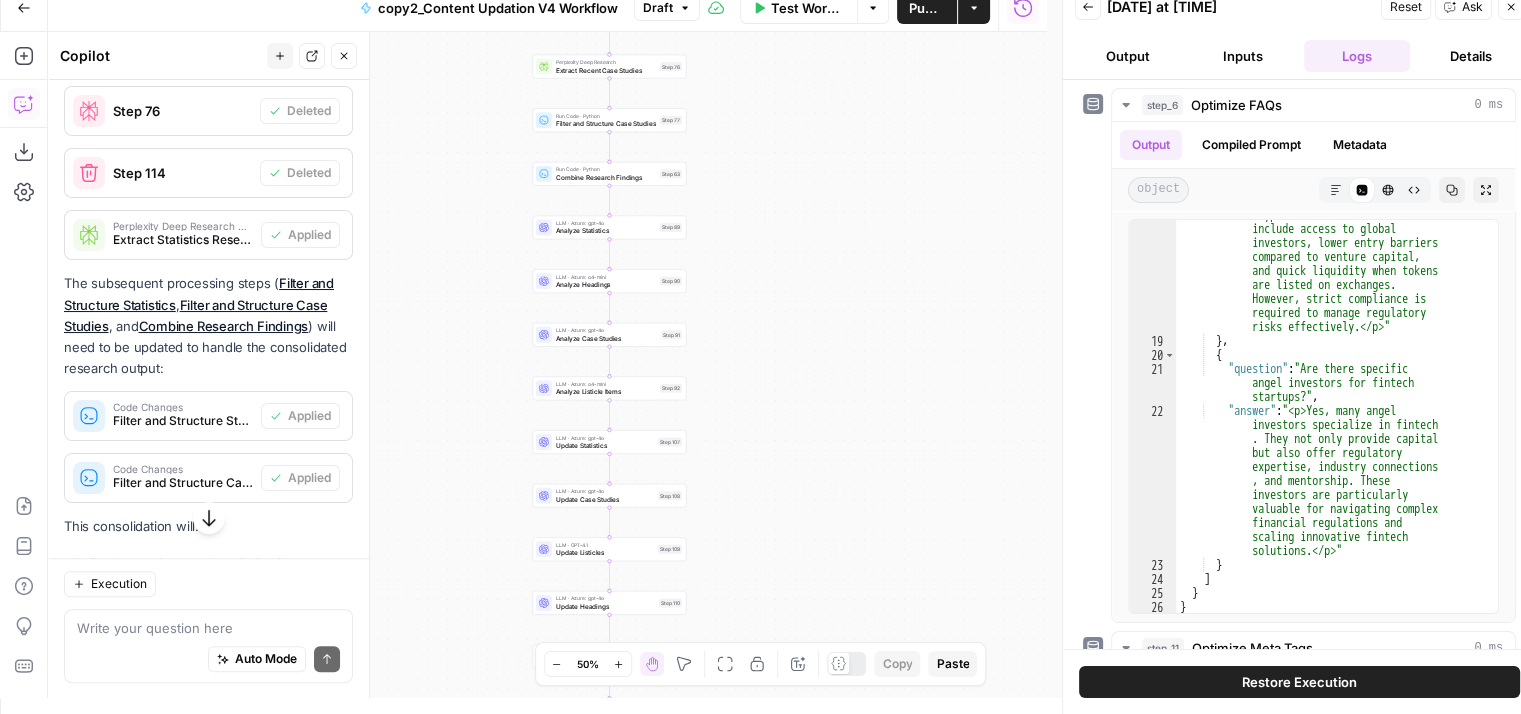 drag, startPoint x: 680, startPoint y: 440, endPoint x: 757, endPoint y: 195, distance: 256.8151 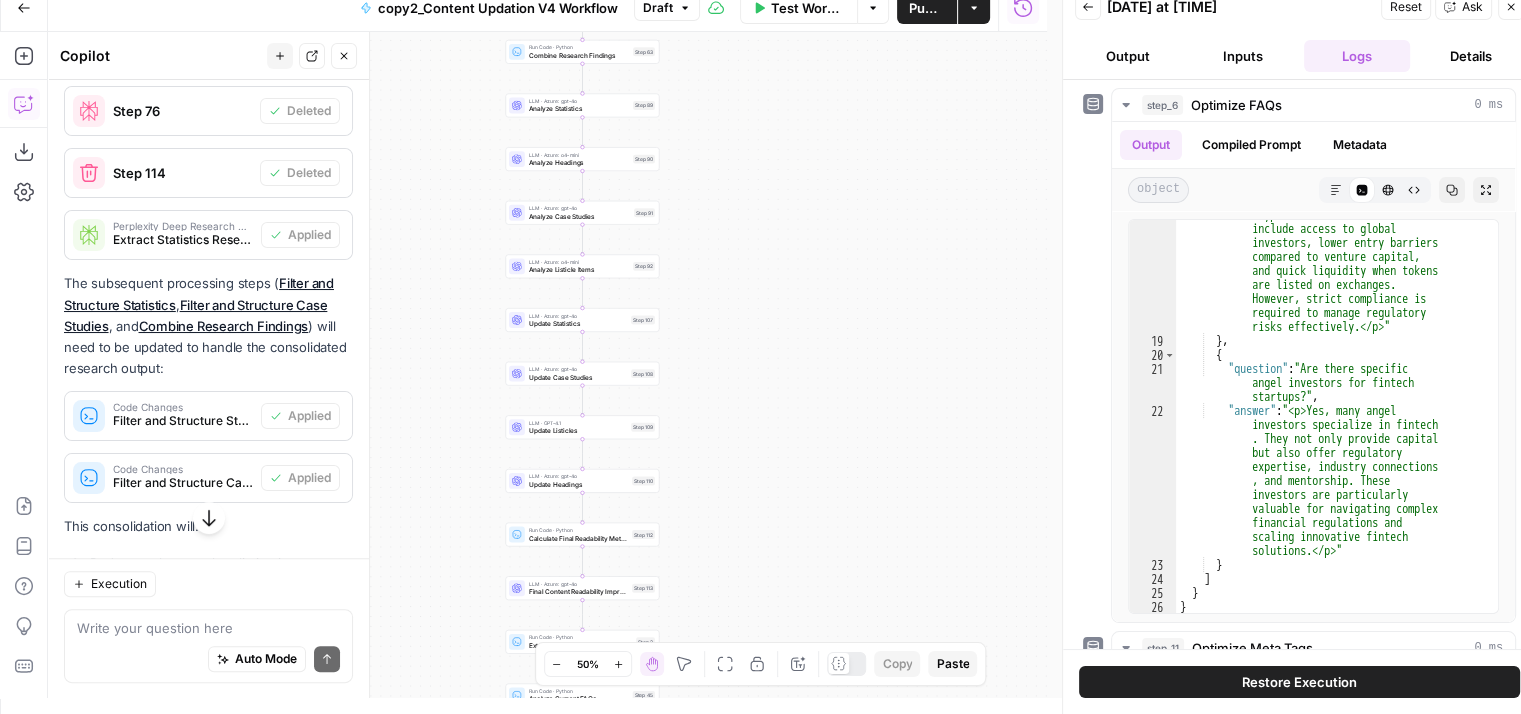 drag, startPoint x: 810, startPoint y: 361, endPoint x: 783, endPoint y: 239, distance: 124.95199 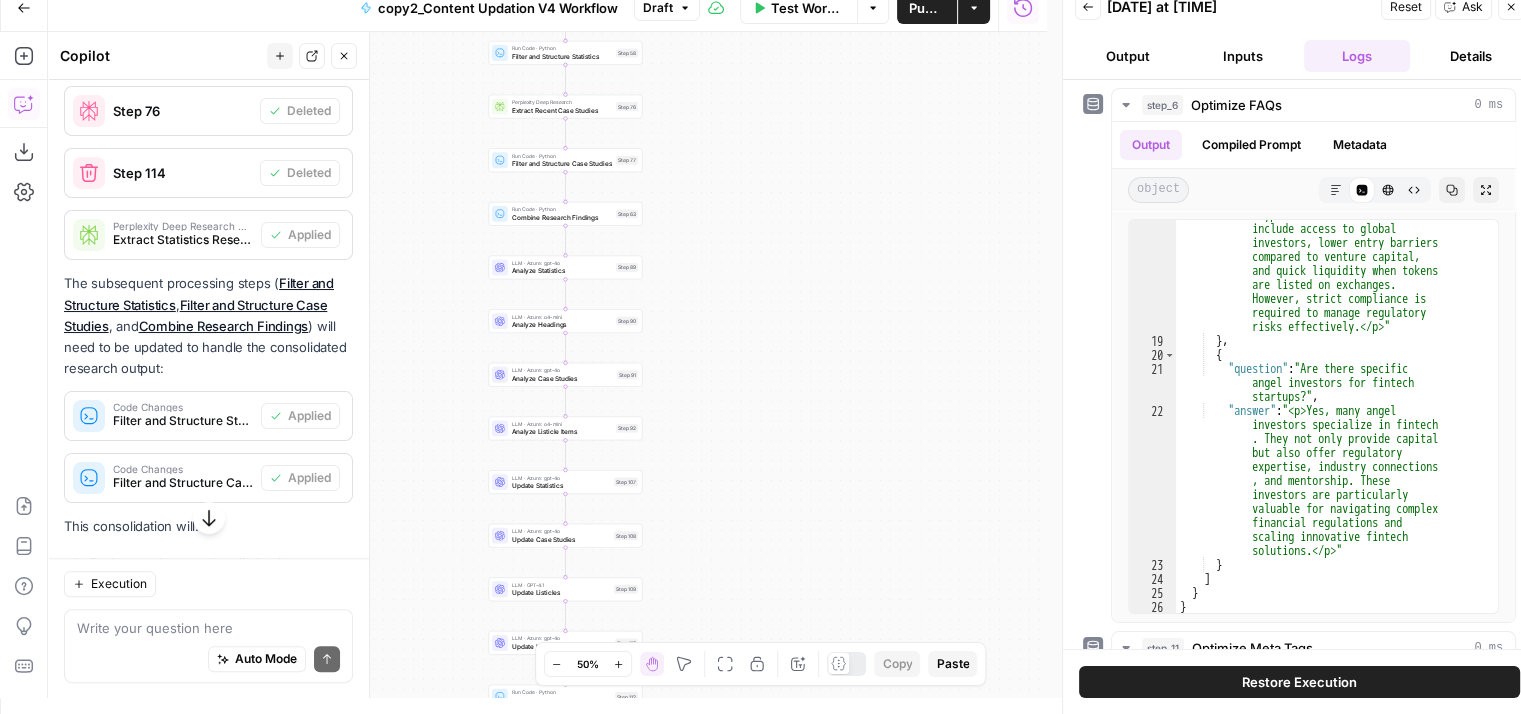 drag, startPoint x: 782, startPoint y: 241, endPoint x: 721, endPoint y: 532, distance: 297.32474 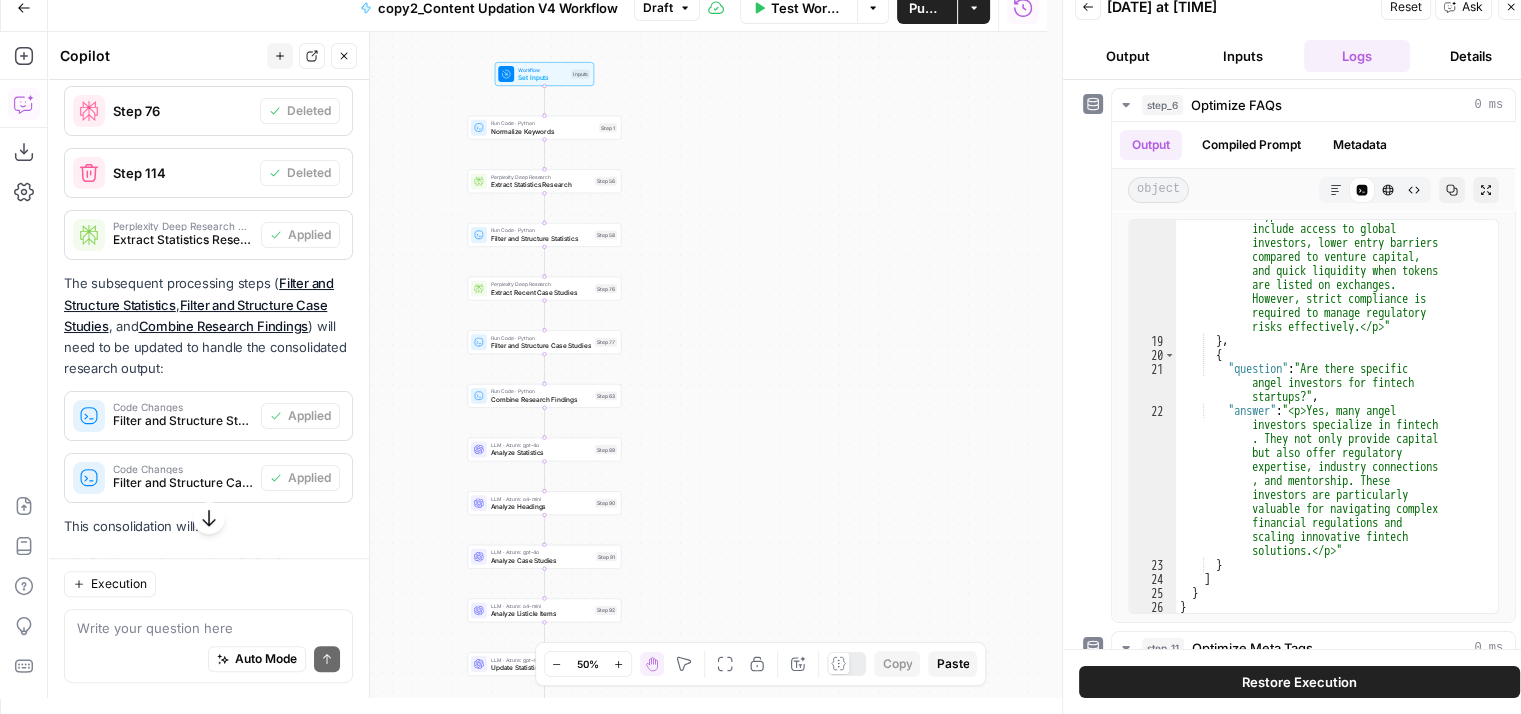 drag, startPoint x: 677, startPoint y: 360, endPoint x: 700, endPoint y: 415, distance: 59.615433 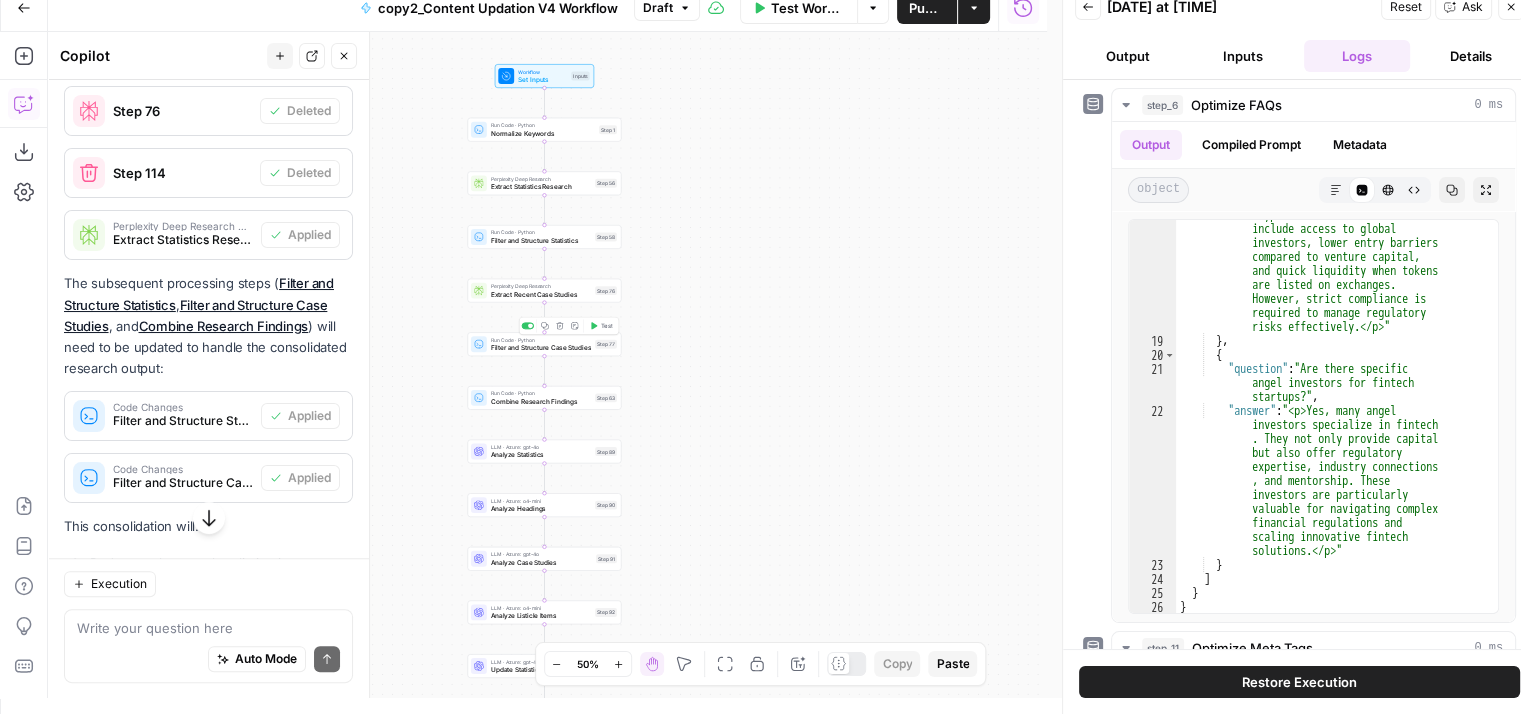 click on "Test" at bounding box center (601, 325) 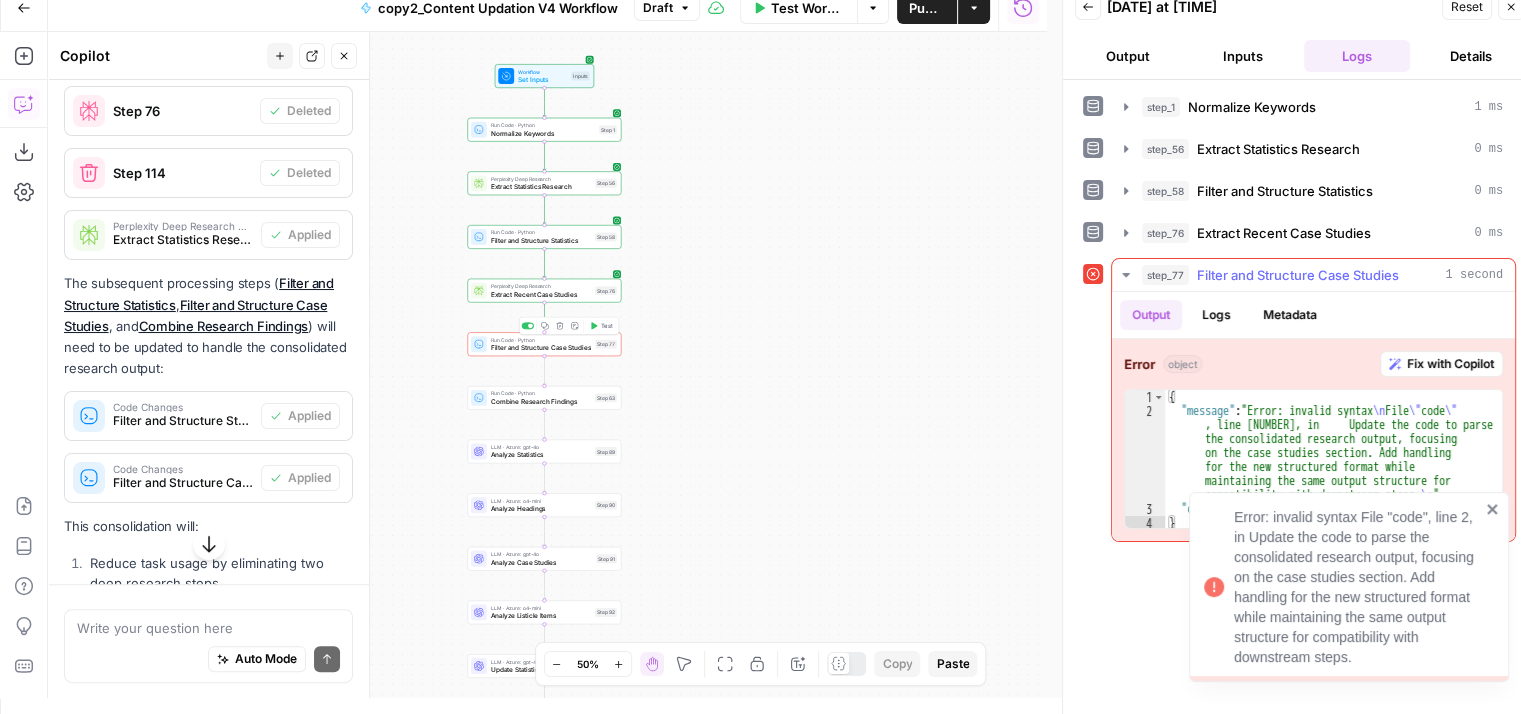 scroll, scrollTop: 618, scrollLeft: 0, axis: vertical 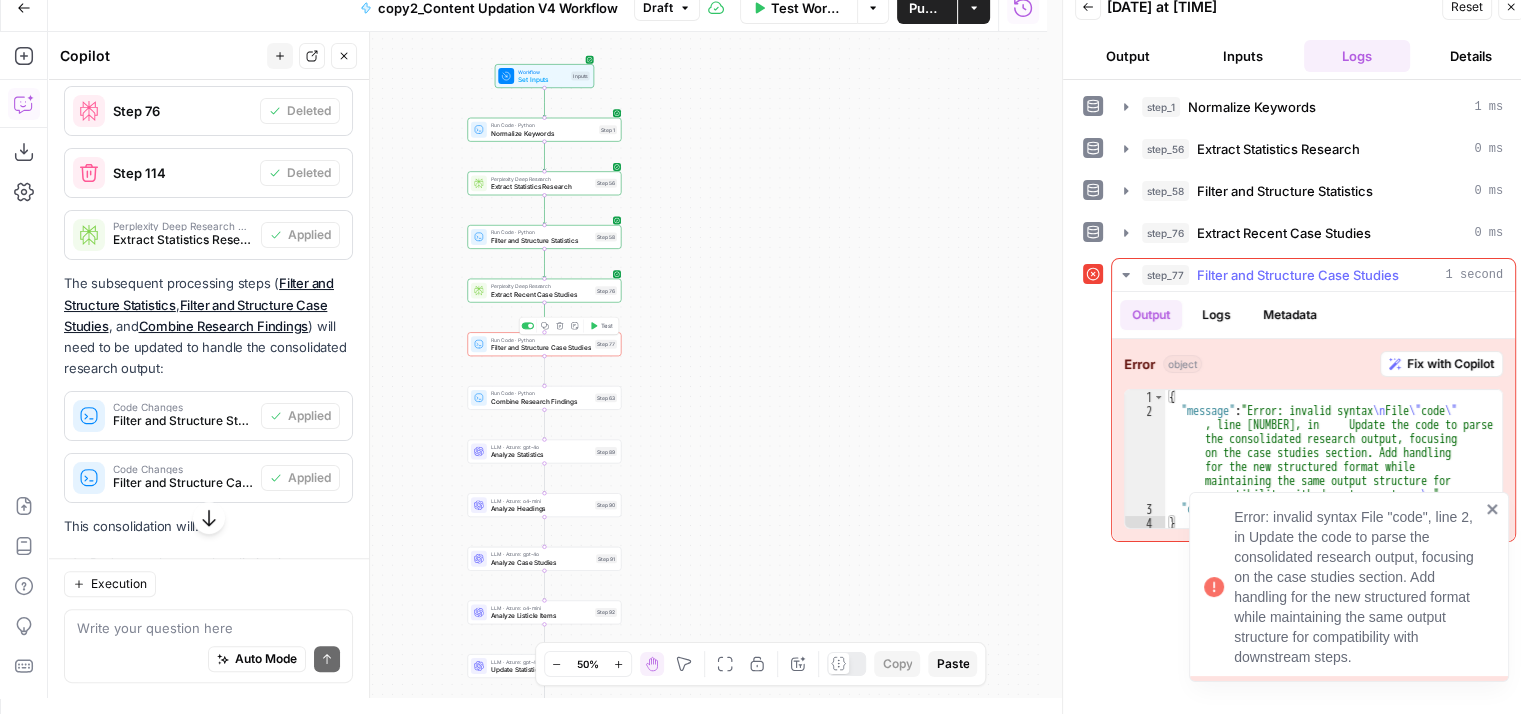 drag, startPoint x: 1471, startPoint y: 358, endPoint x: 492, endPoint y: 467, distance: 985.04926 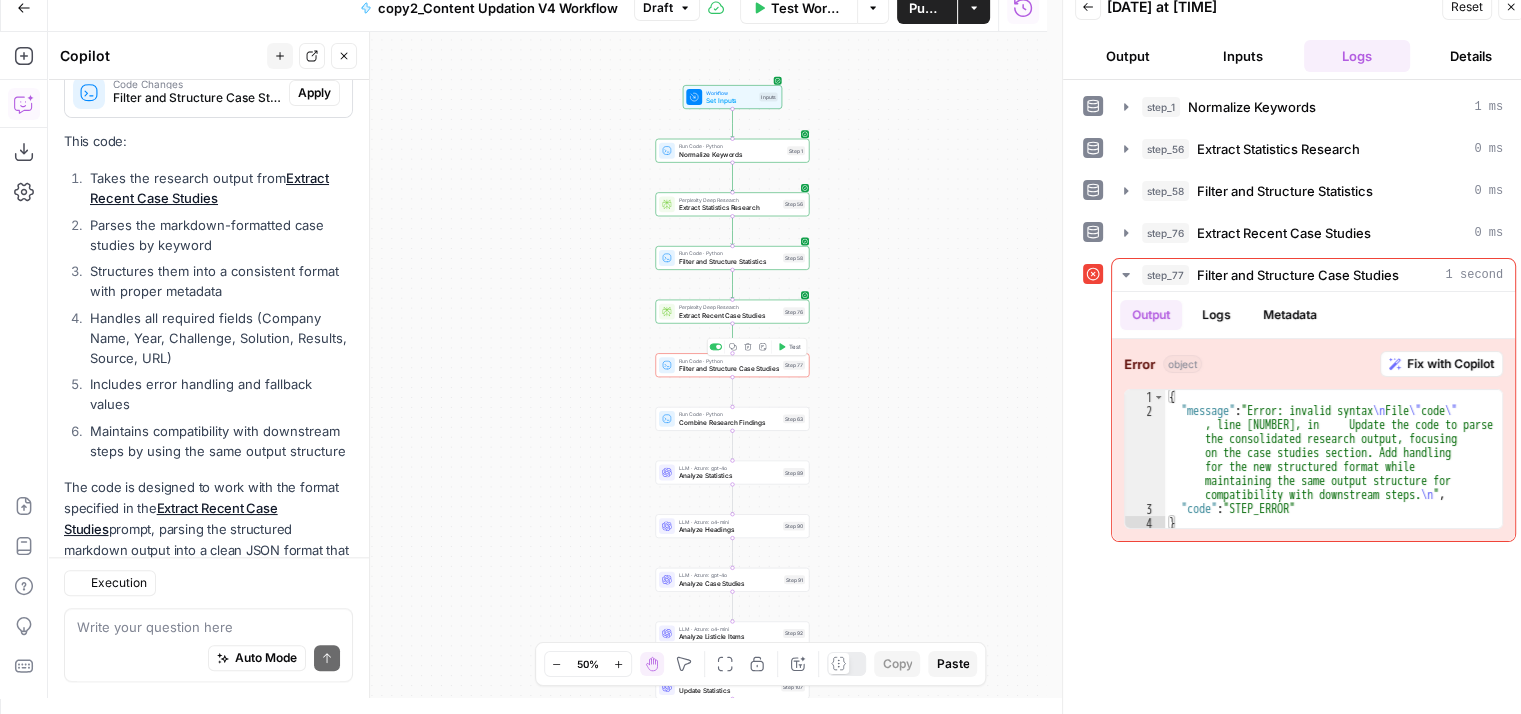 scroll, scrollTop: 1680, scrollLeft: 0, axis: vertical 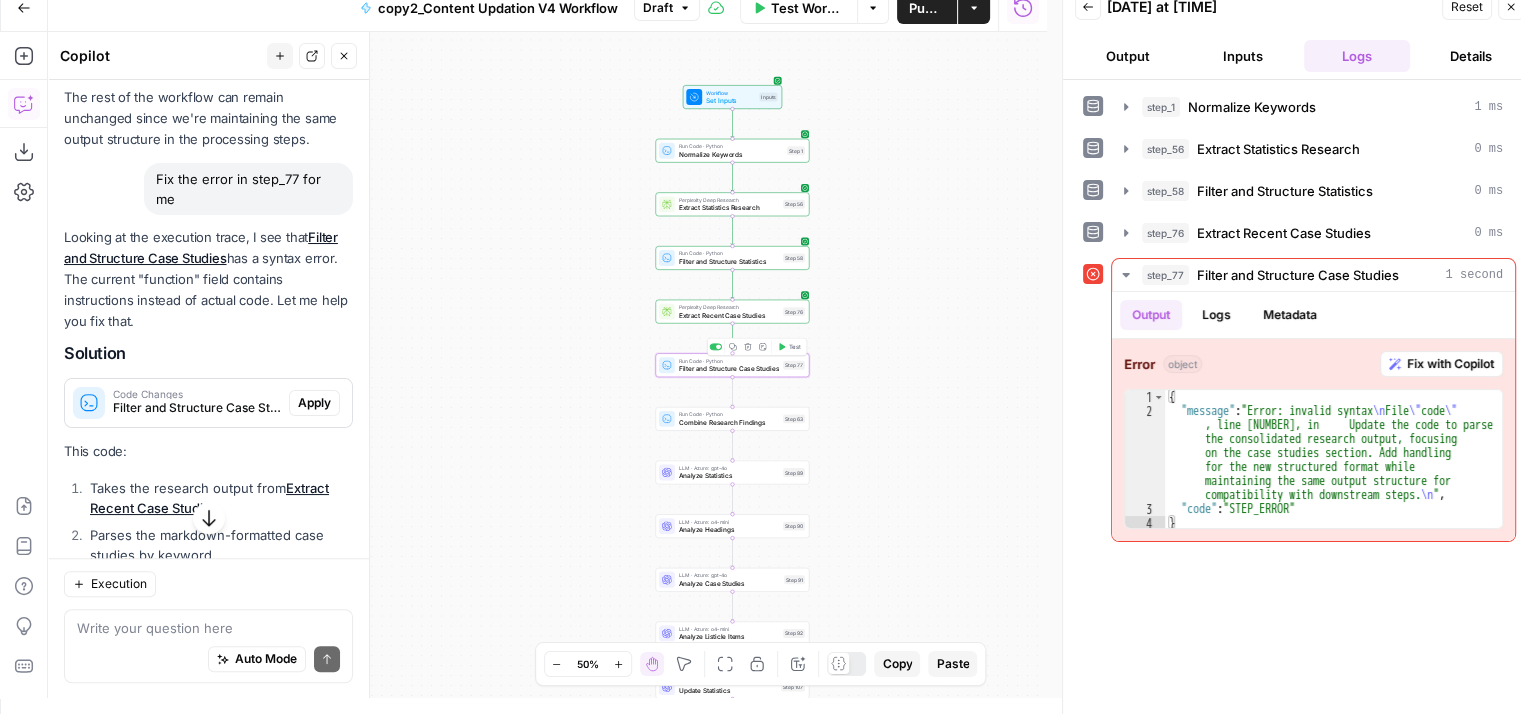 click on "Apply" at bounding box center [314, 403] 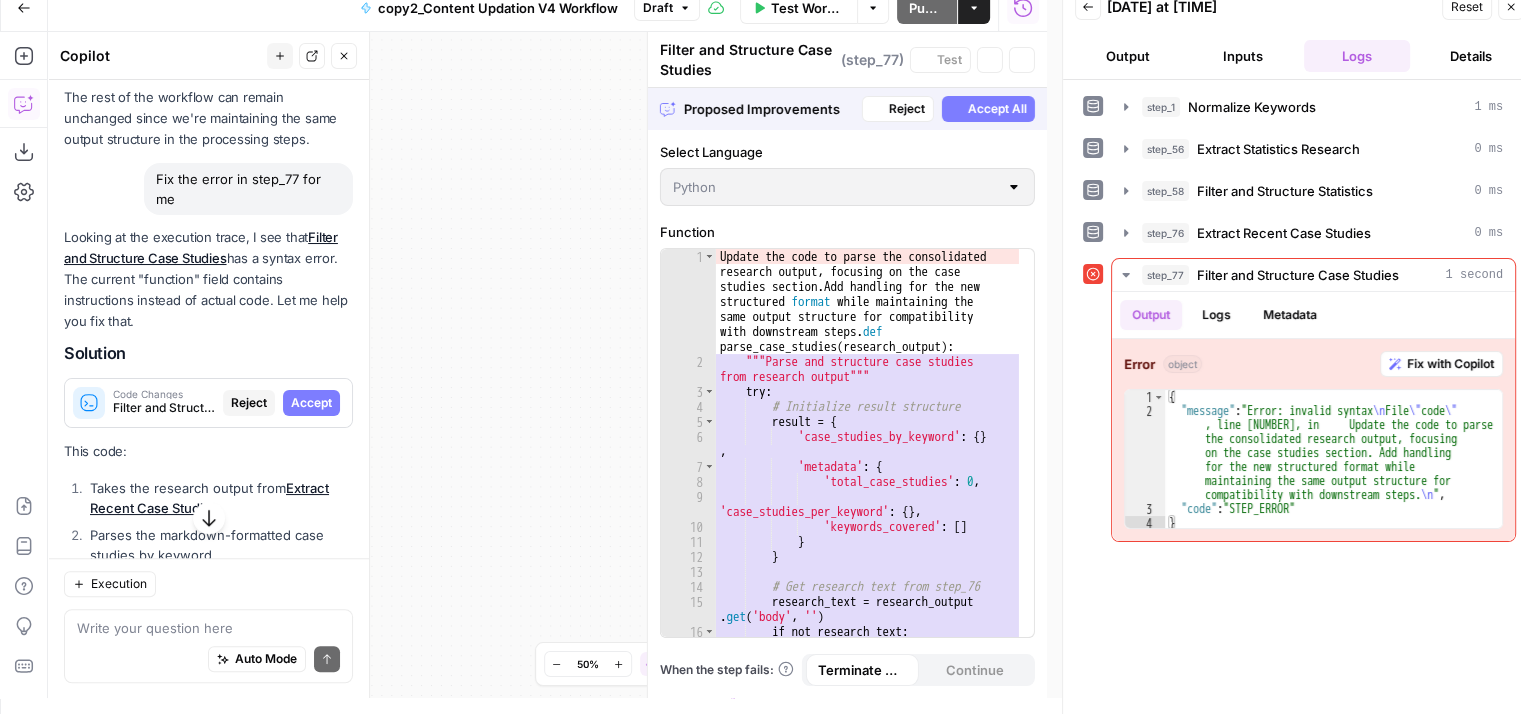 click on "Accept" at bounding box center (311, 403) 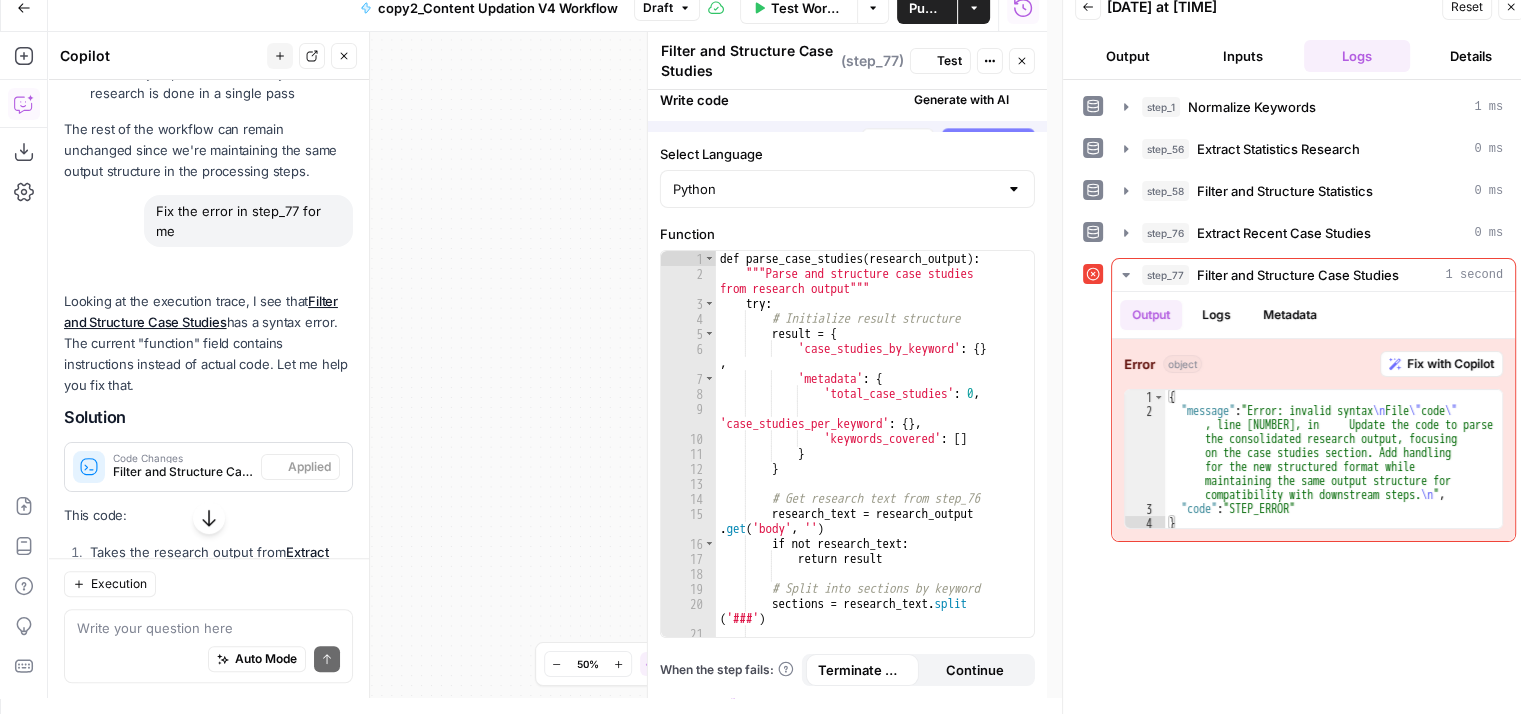 scroll, scrollTop: 1280, scrollLeft: 0, axis: vertical 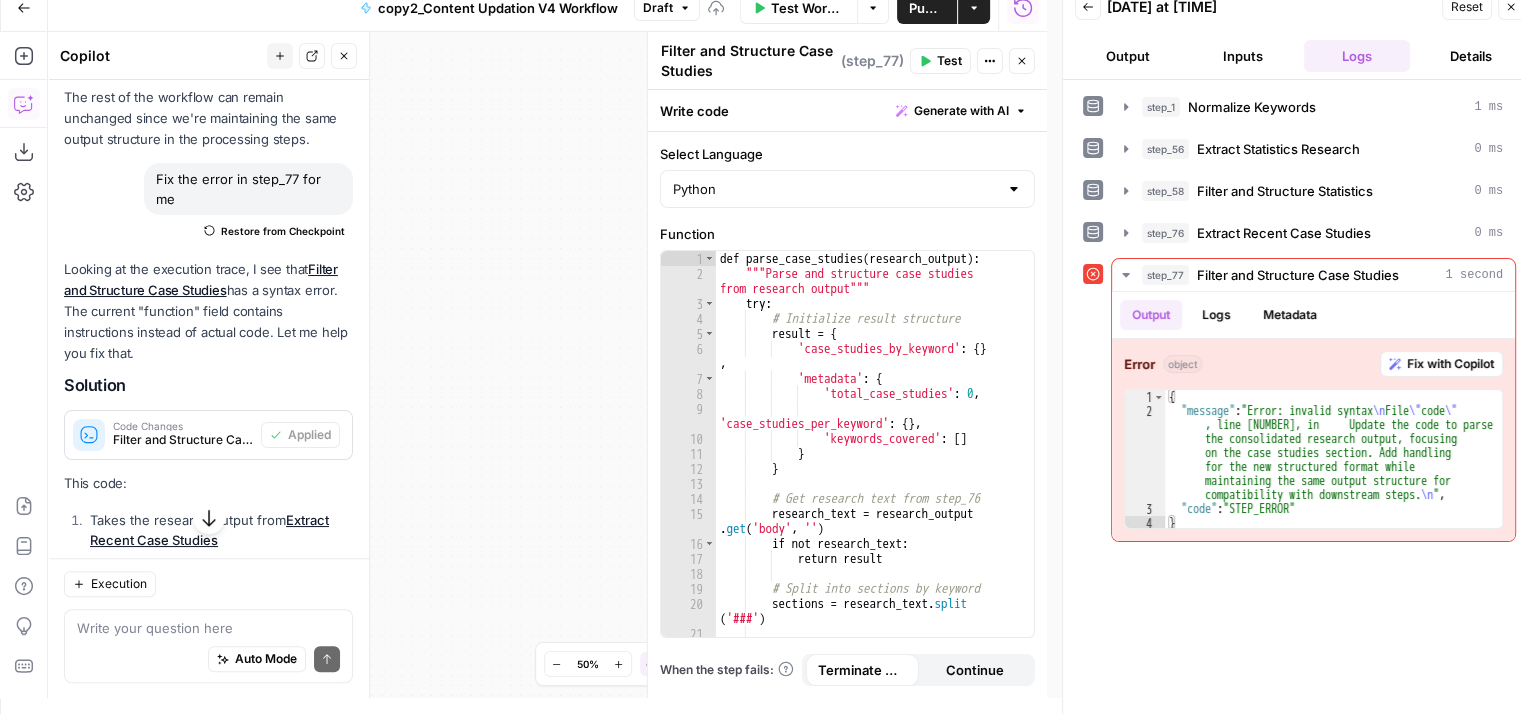 click 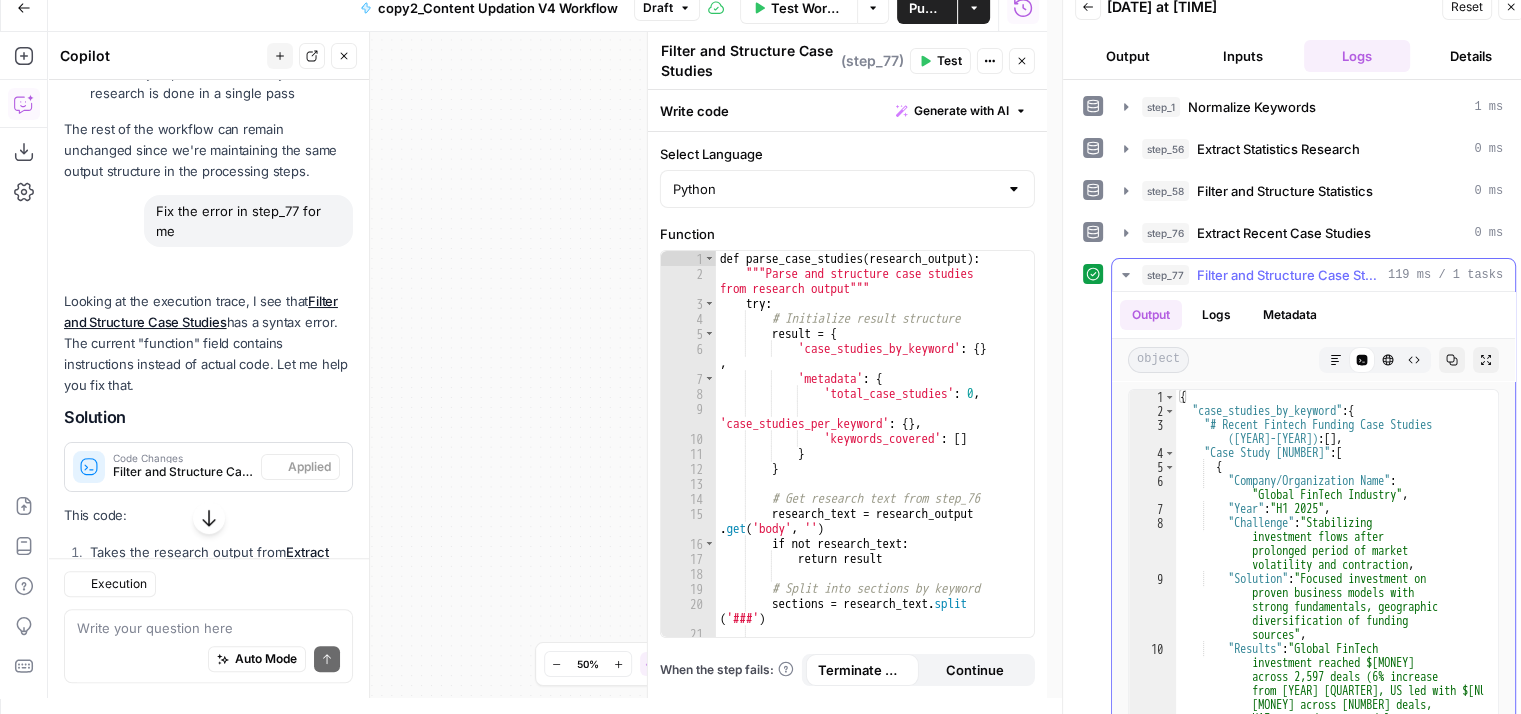 scroll, scrollTop: 1280, scrollLeft: 0, axis: vertical 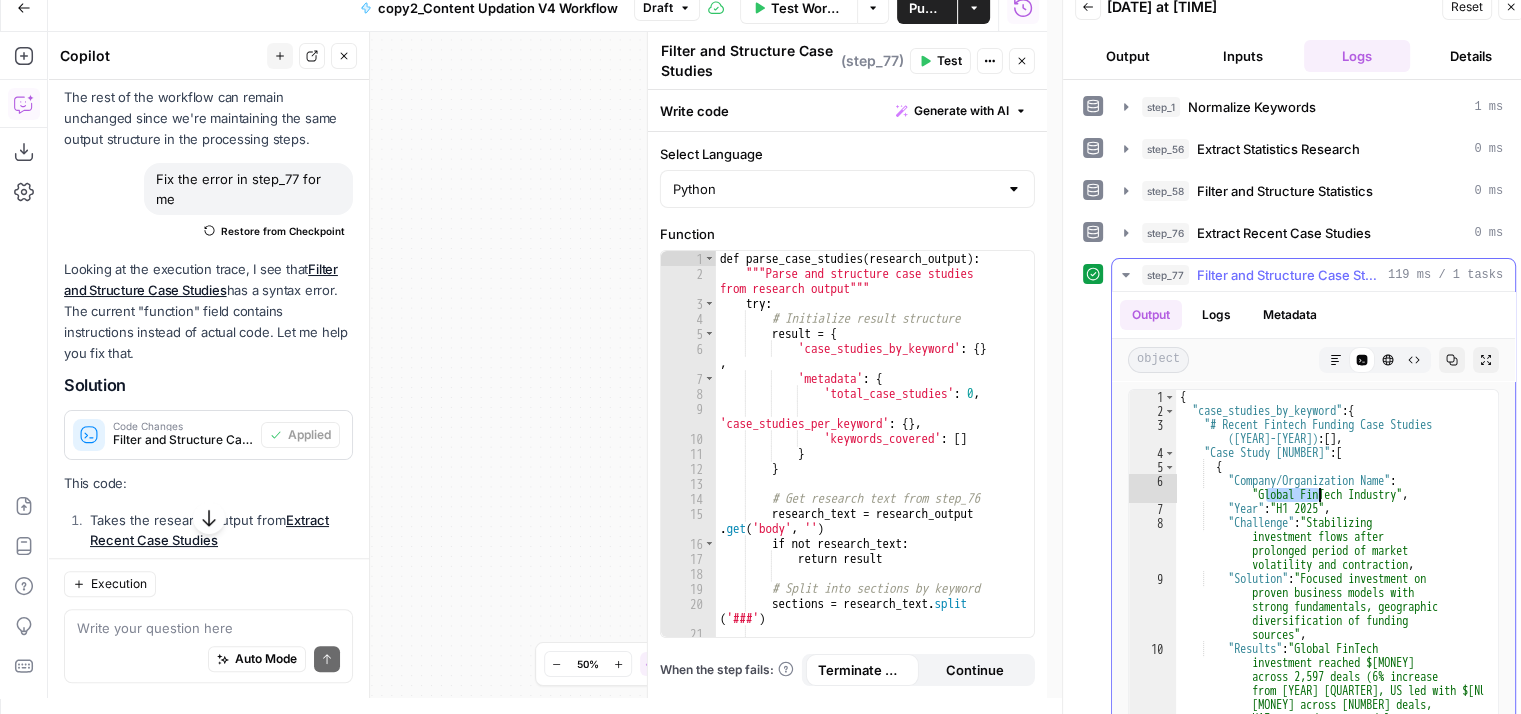 drag, startPoint x: 1264, startPoint y: 490, endPoint x: 1431, endPoint y: 470, distance: 168.19334 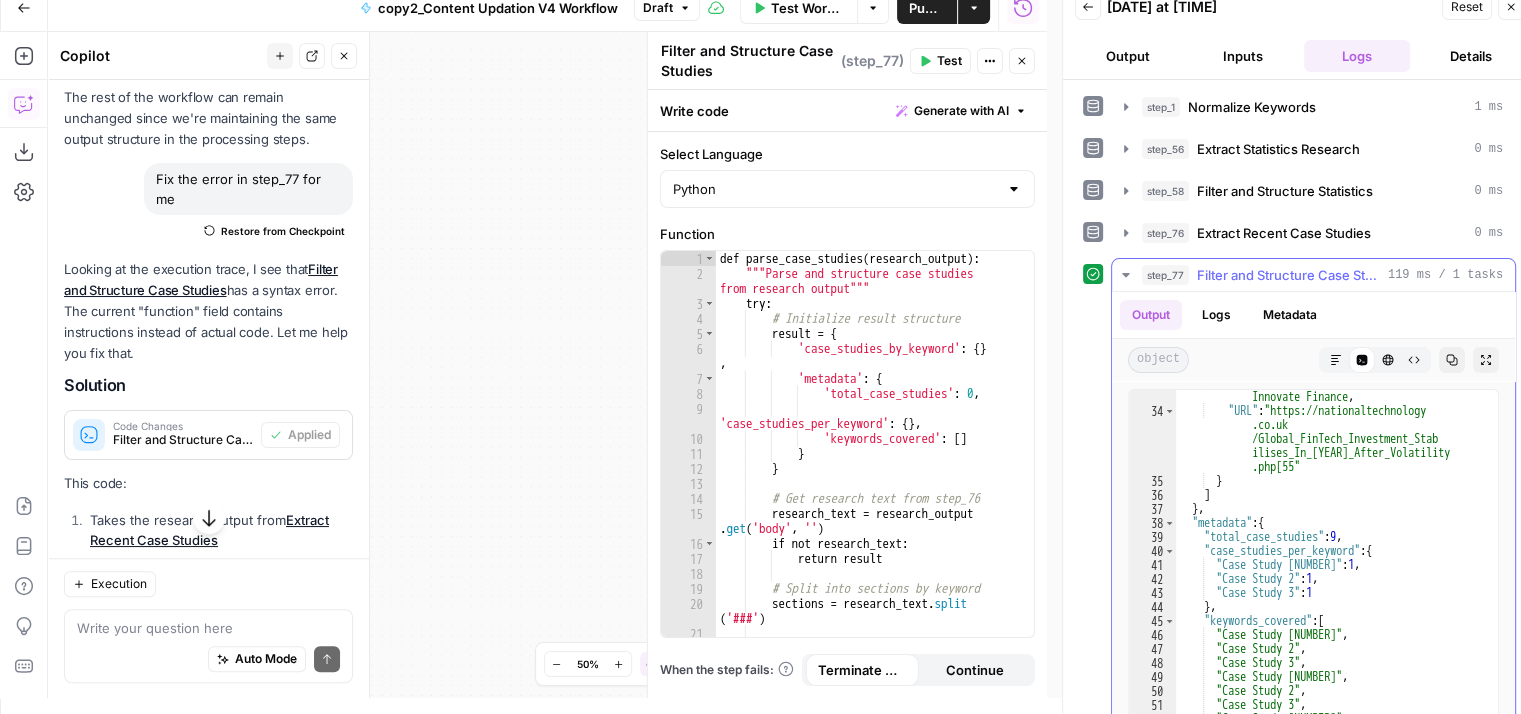 scroll, scrollTop: 1272, scrollLeft: 0, axis: vertical 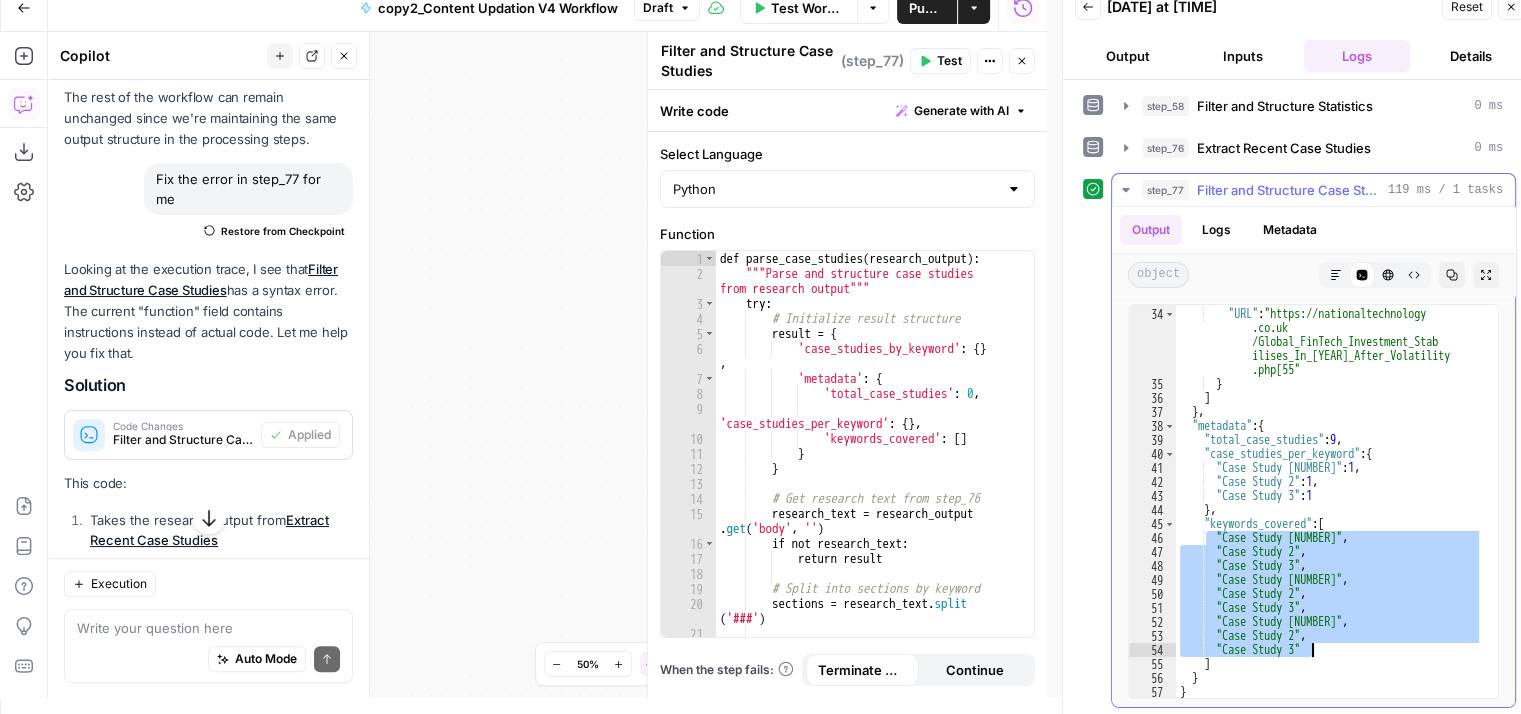 drag, startPoint x: 1208, startPoint y: 529, endPoint x: 1334, endPoint y: 652, distance: 176.08237 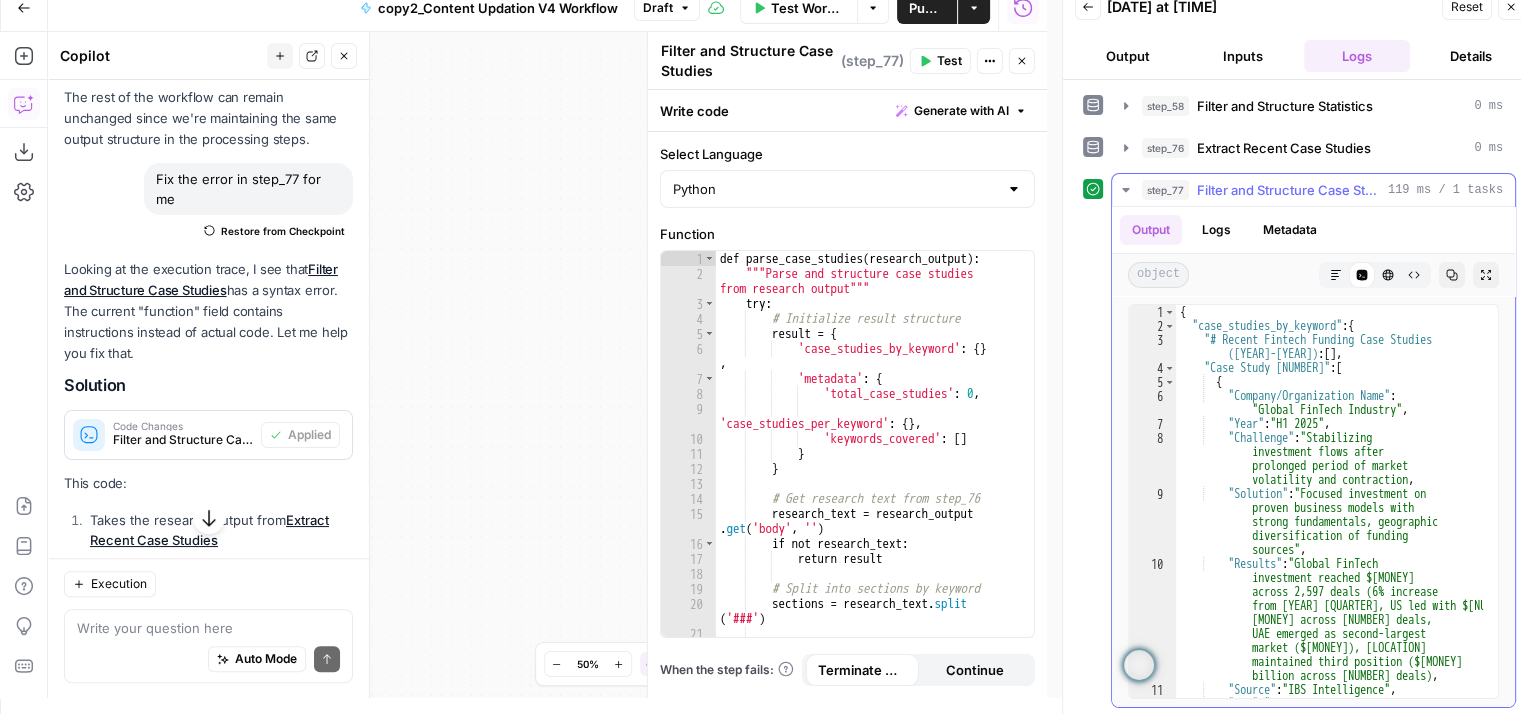 scroll, scrollTop: 0, scrollLeft: 0, axis: both 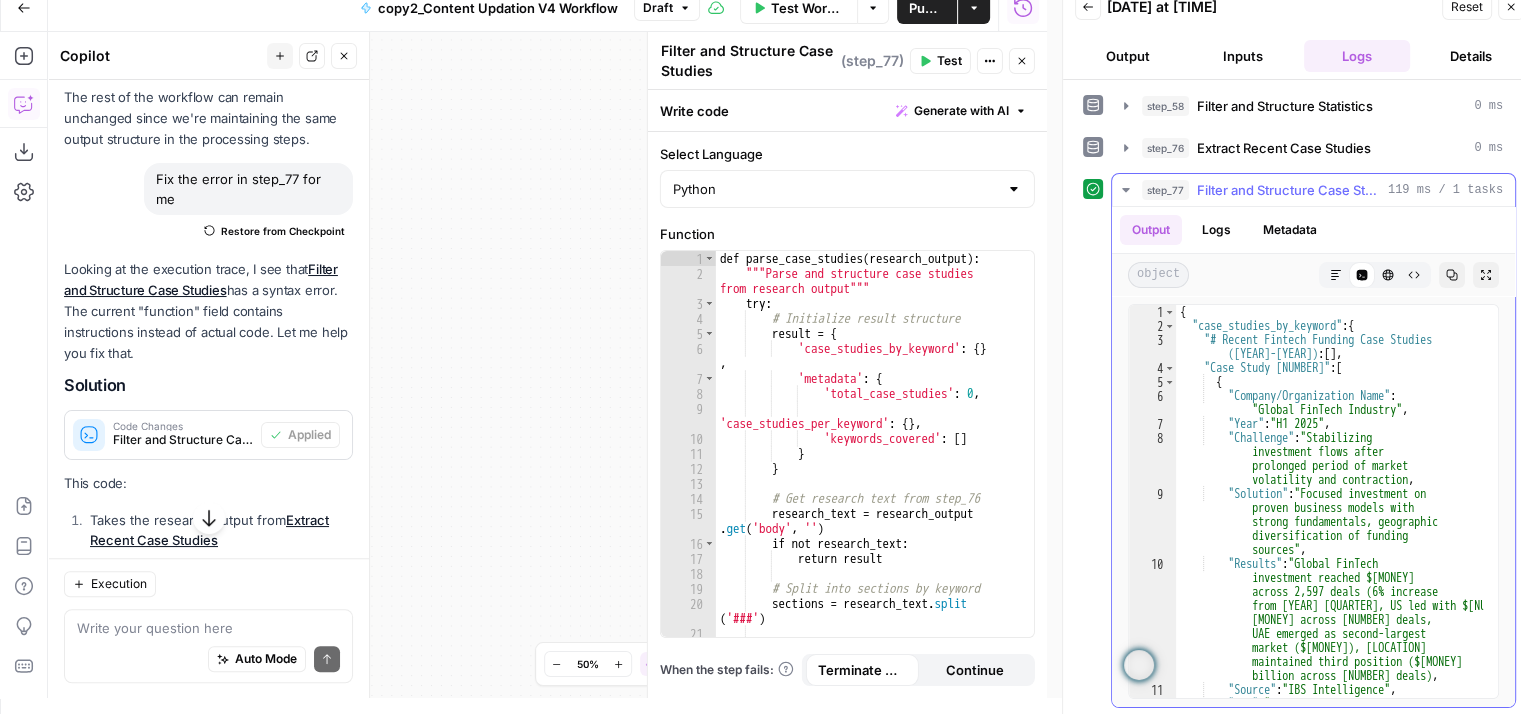 click on "Filter and Structure Case Studies" at bounding box center (1288, 190) 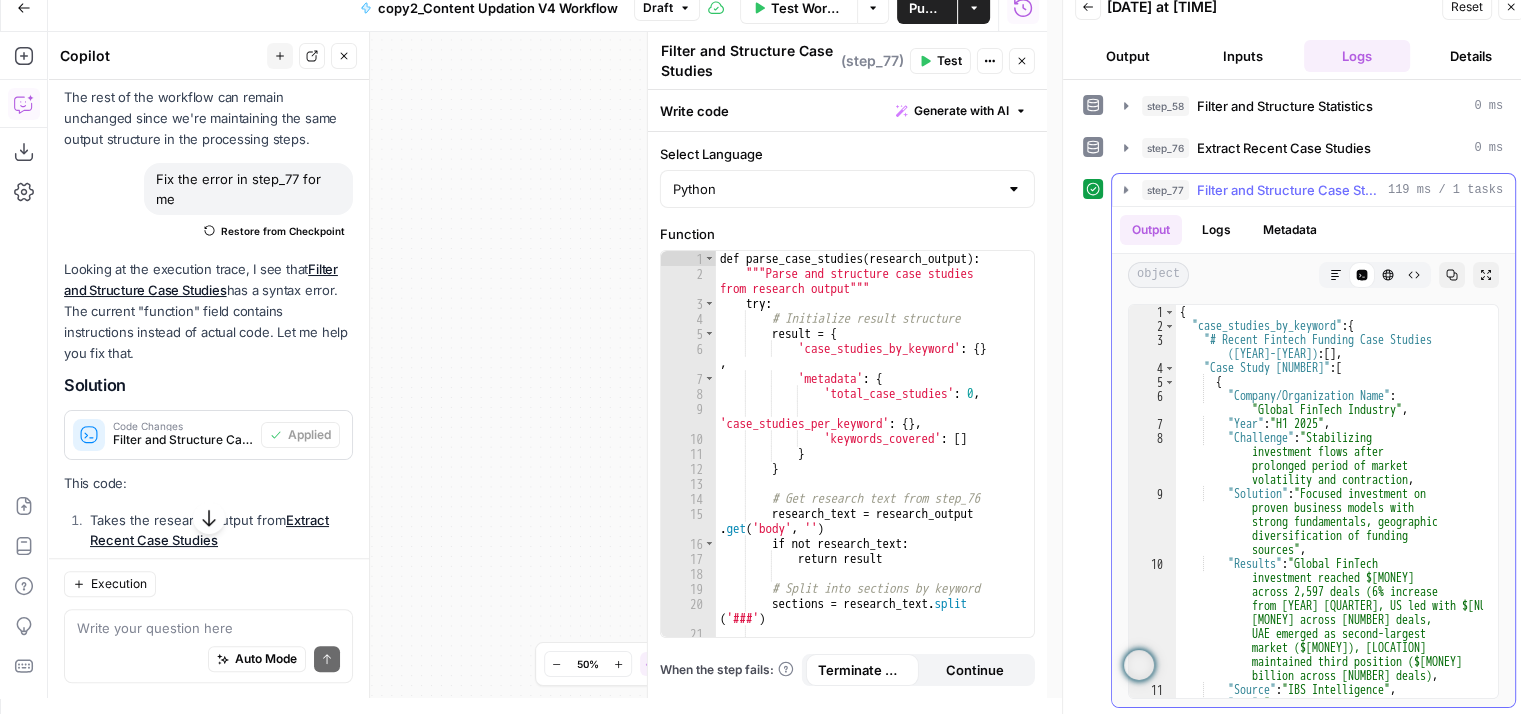 scroll, scrollTop: 0, scrollLeft: 0, axis: both 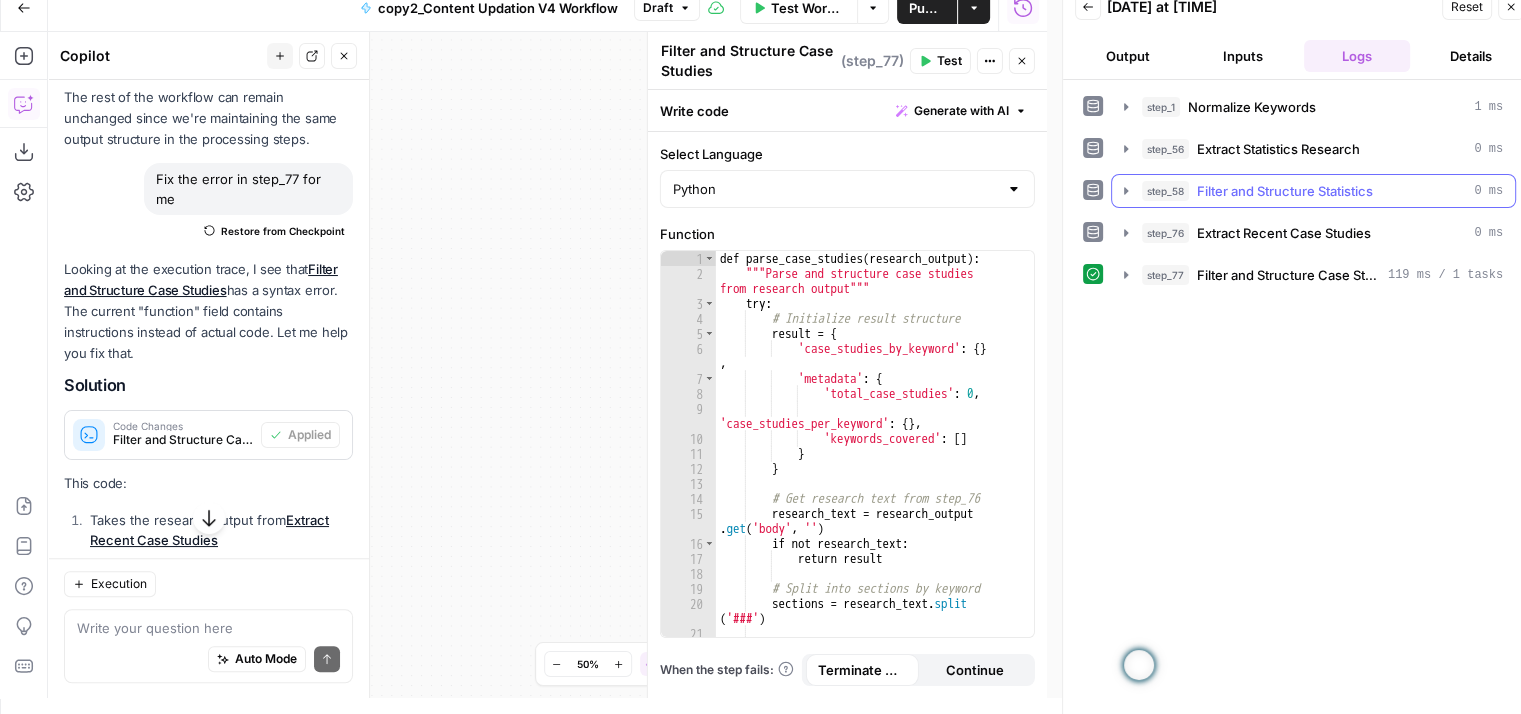 click on "Filter and Structure Statistics" at bounding box center (1285, 191) 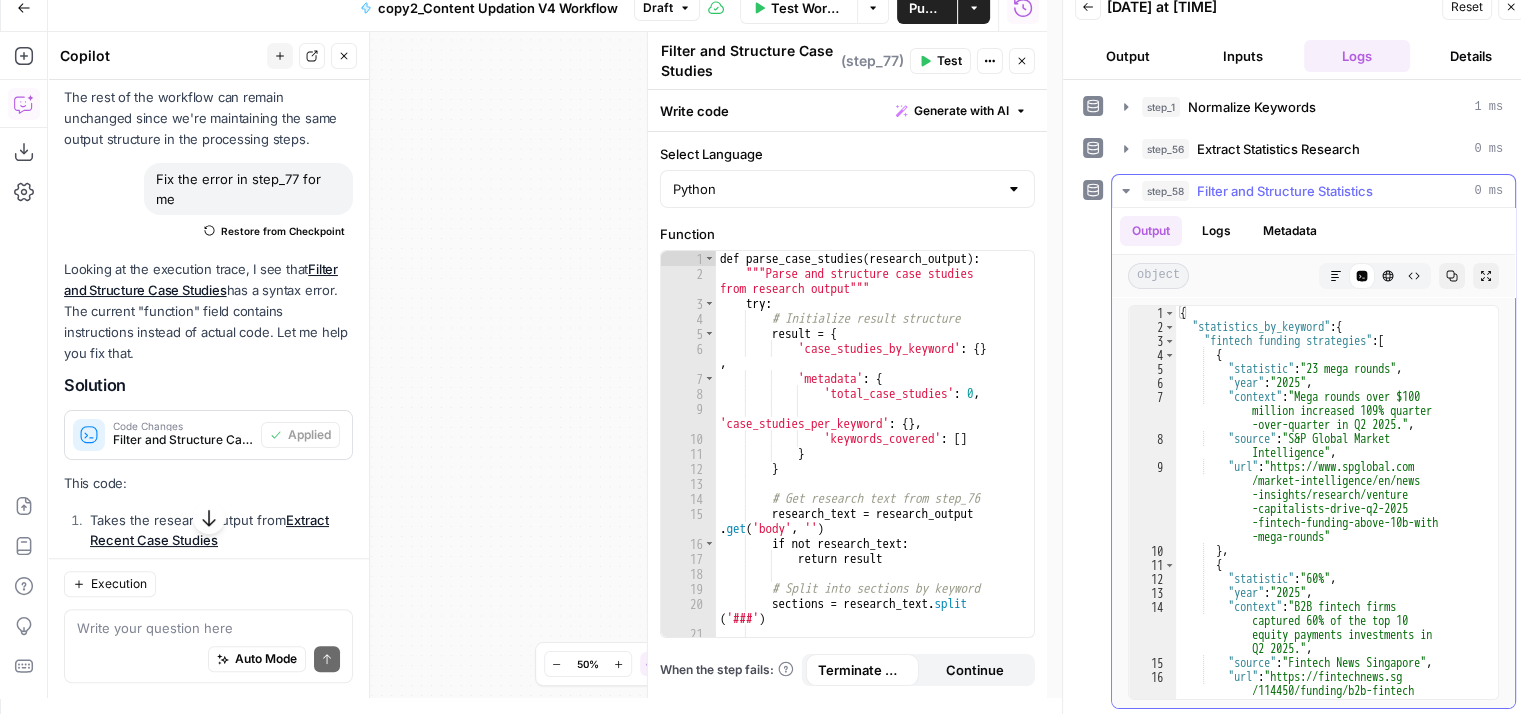 click on "Filter and Structure Statistics" at bounding box center [1285, 191] 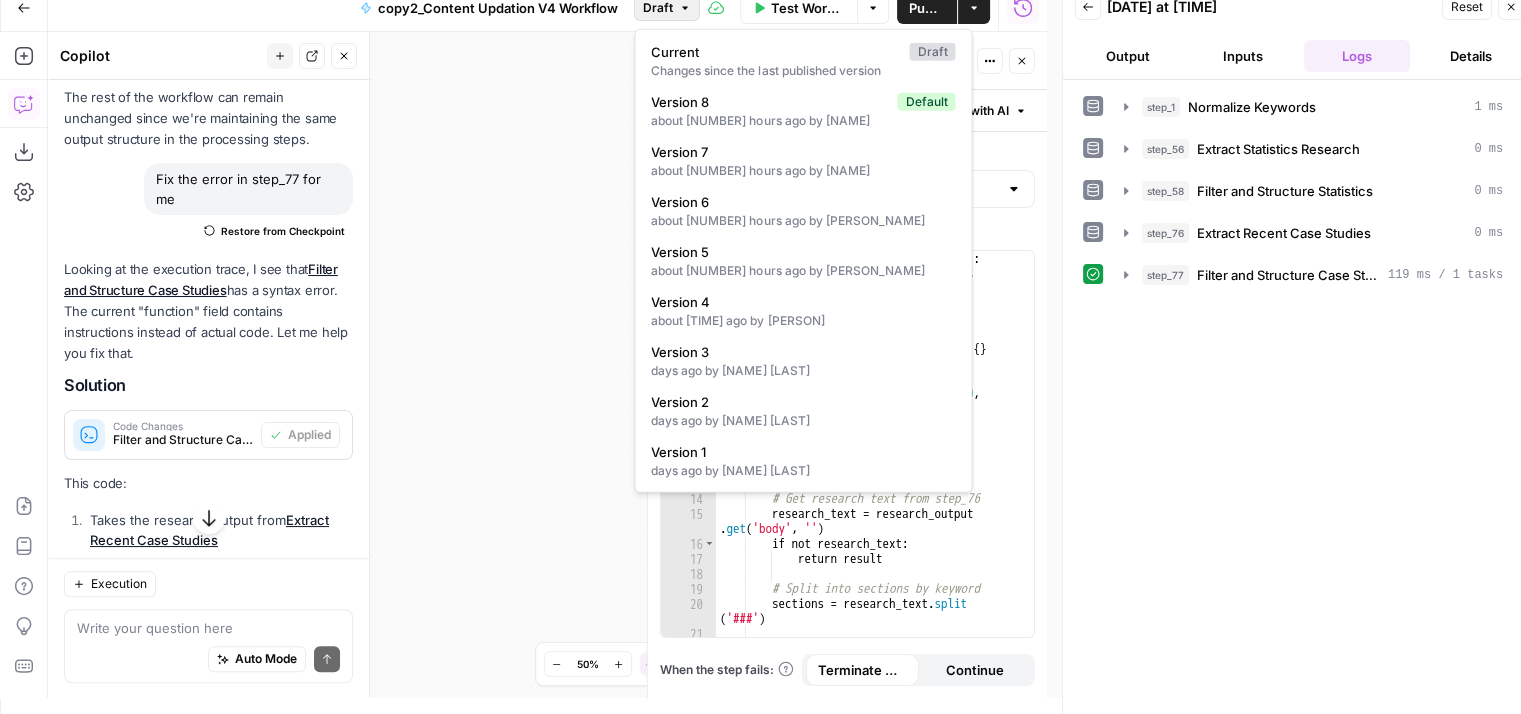 click 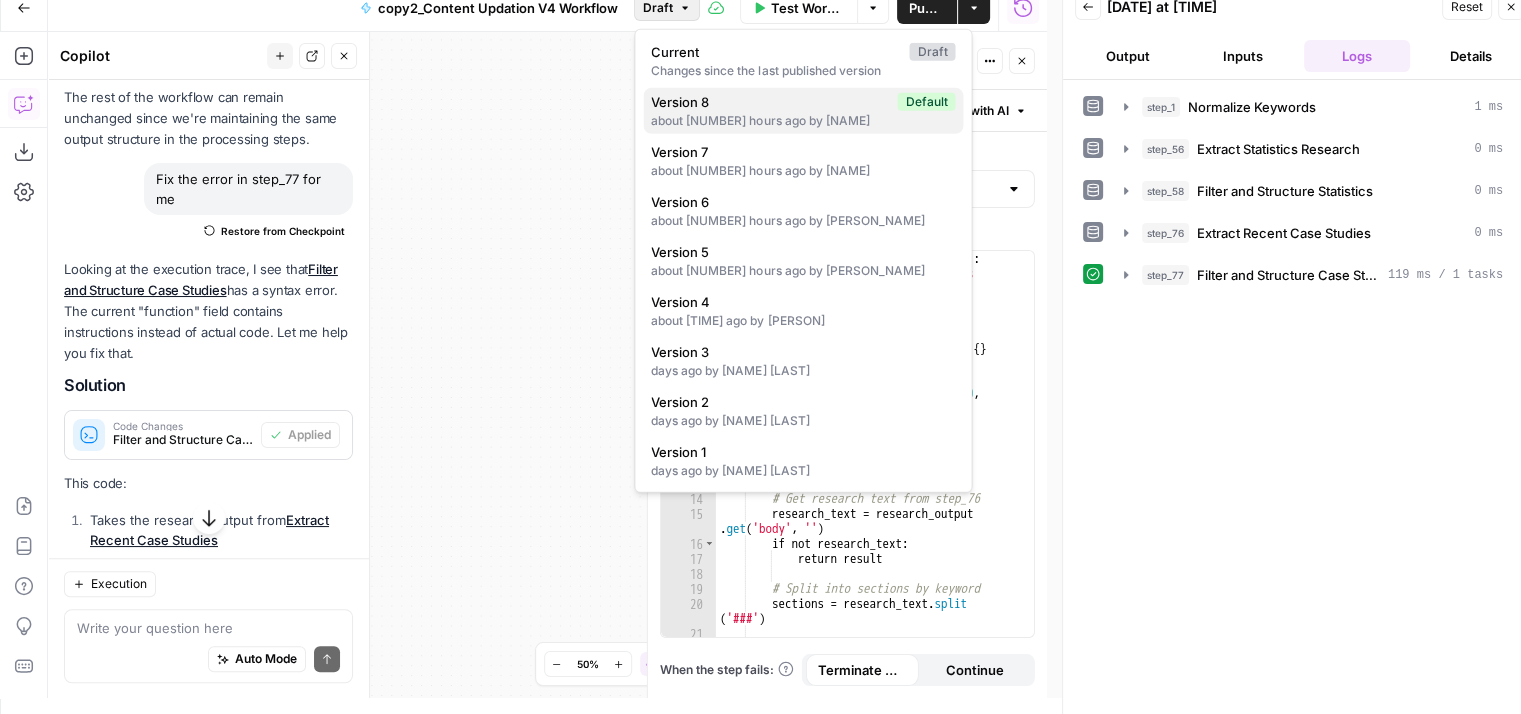 click on "Version 8" at bounding box center [770, 102] 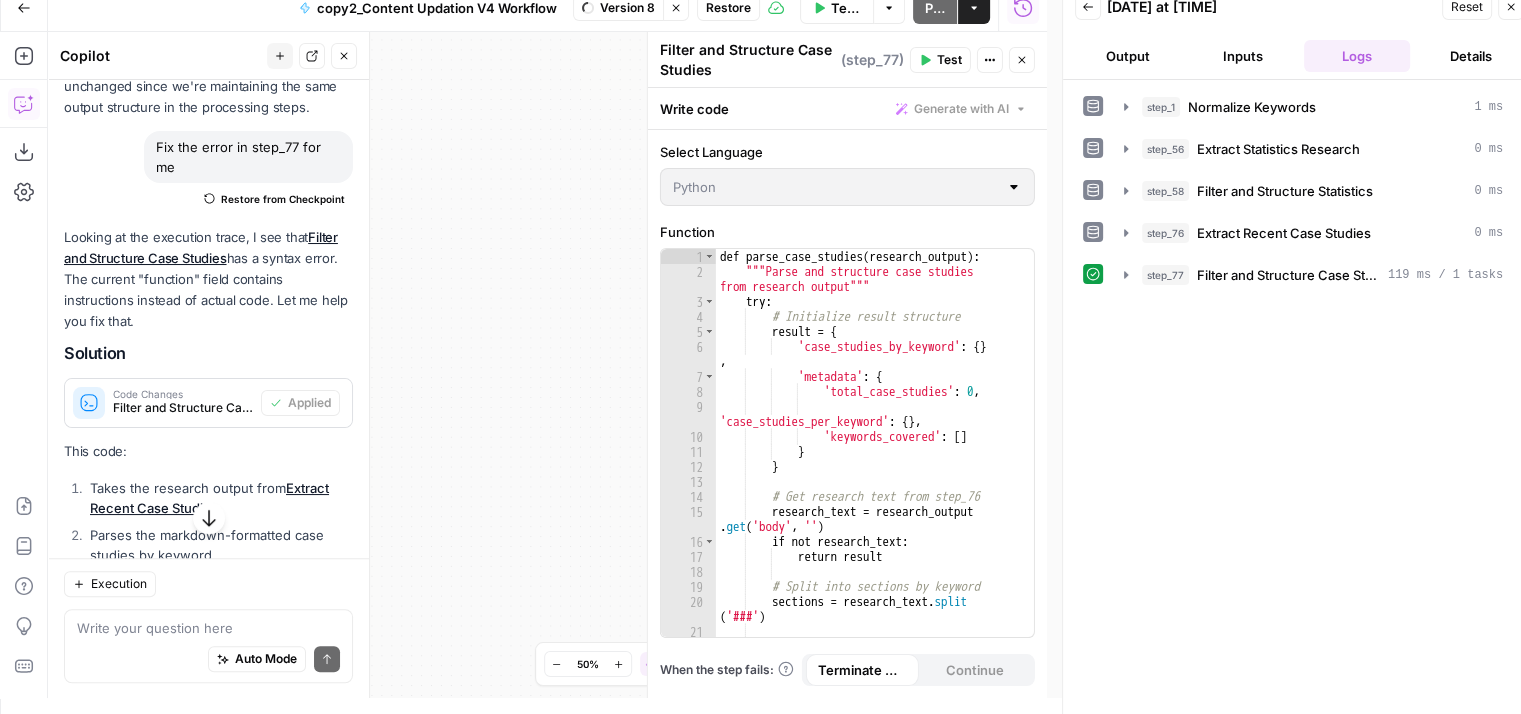 scroll, scrollTop: 1248, scrollLeft: 0, axis: vertical 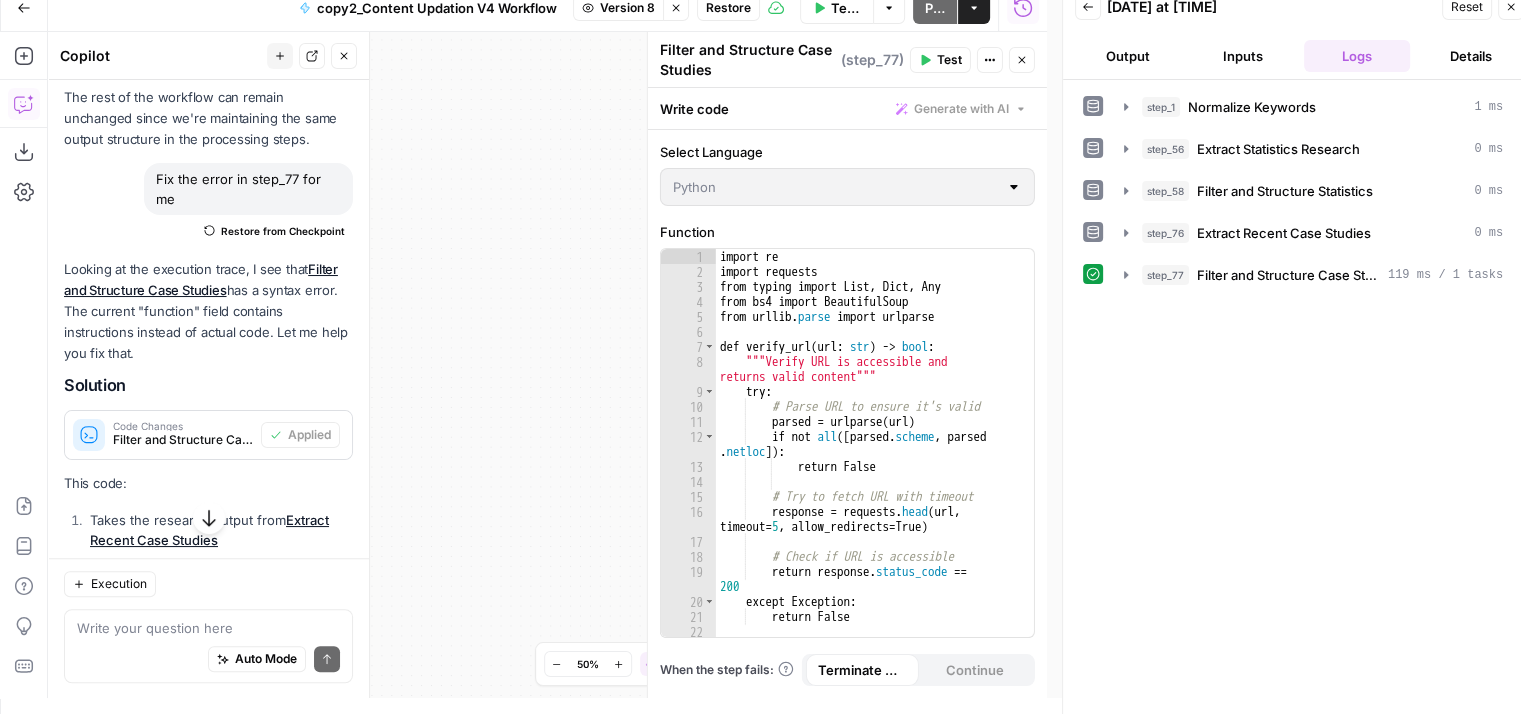 click on "Restore" at bounding box center [728, 8] 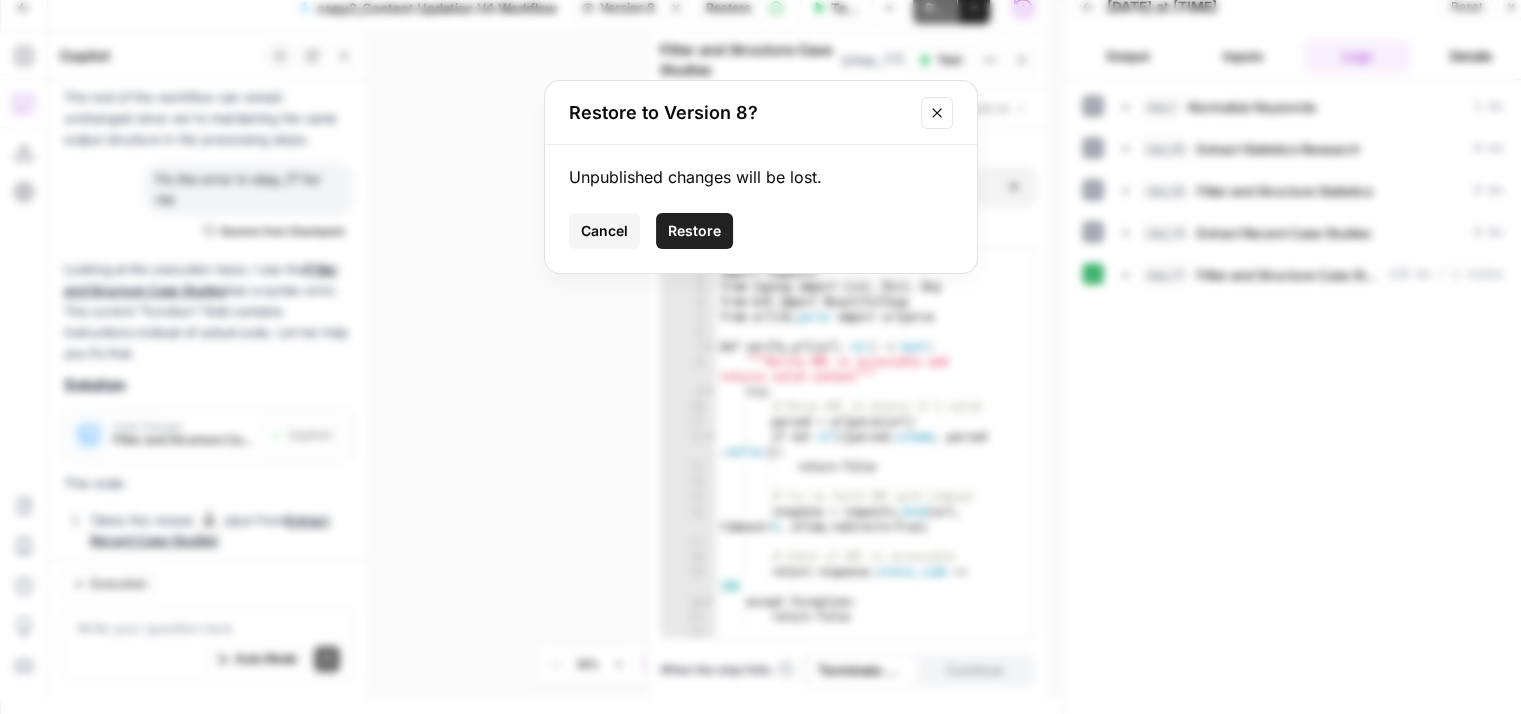 click on "Restore" at bounding box center (694, 231) 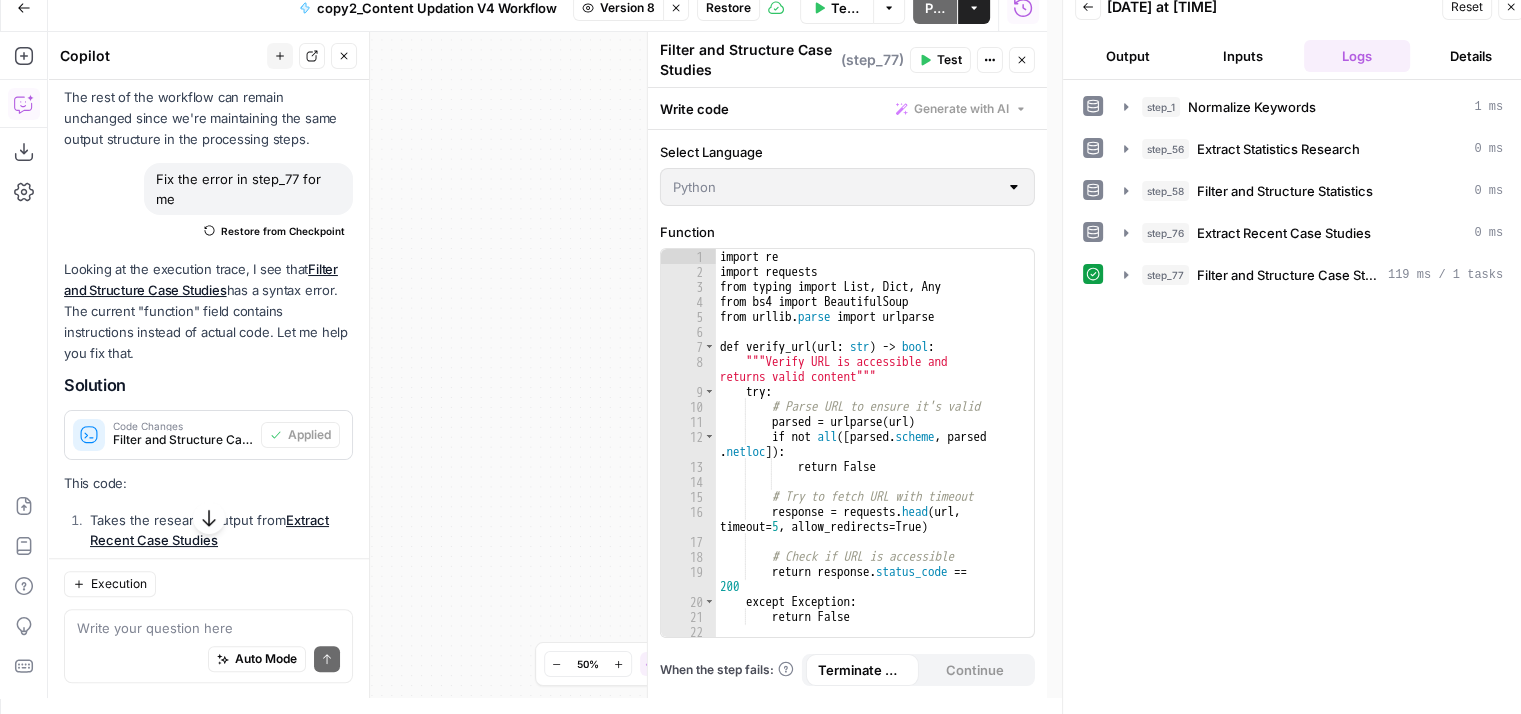 scroll, scrollTop: 11, scrollLeft: 0, axis: vertical 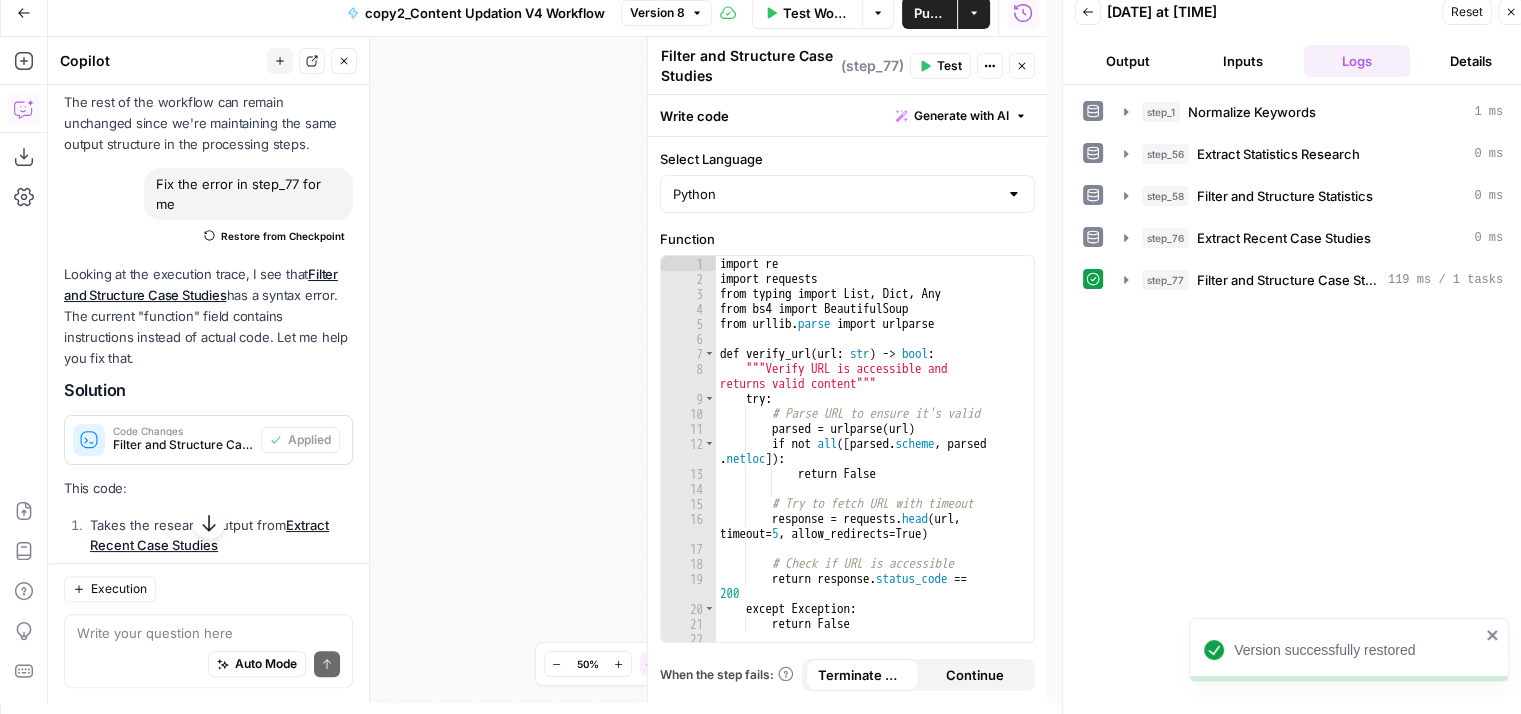 click on "Close" at bounding box center (1022, 66) 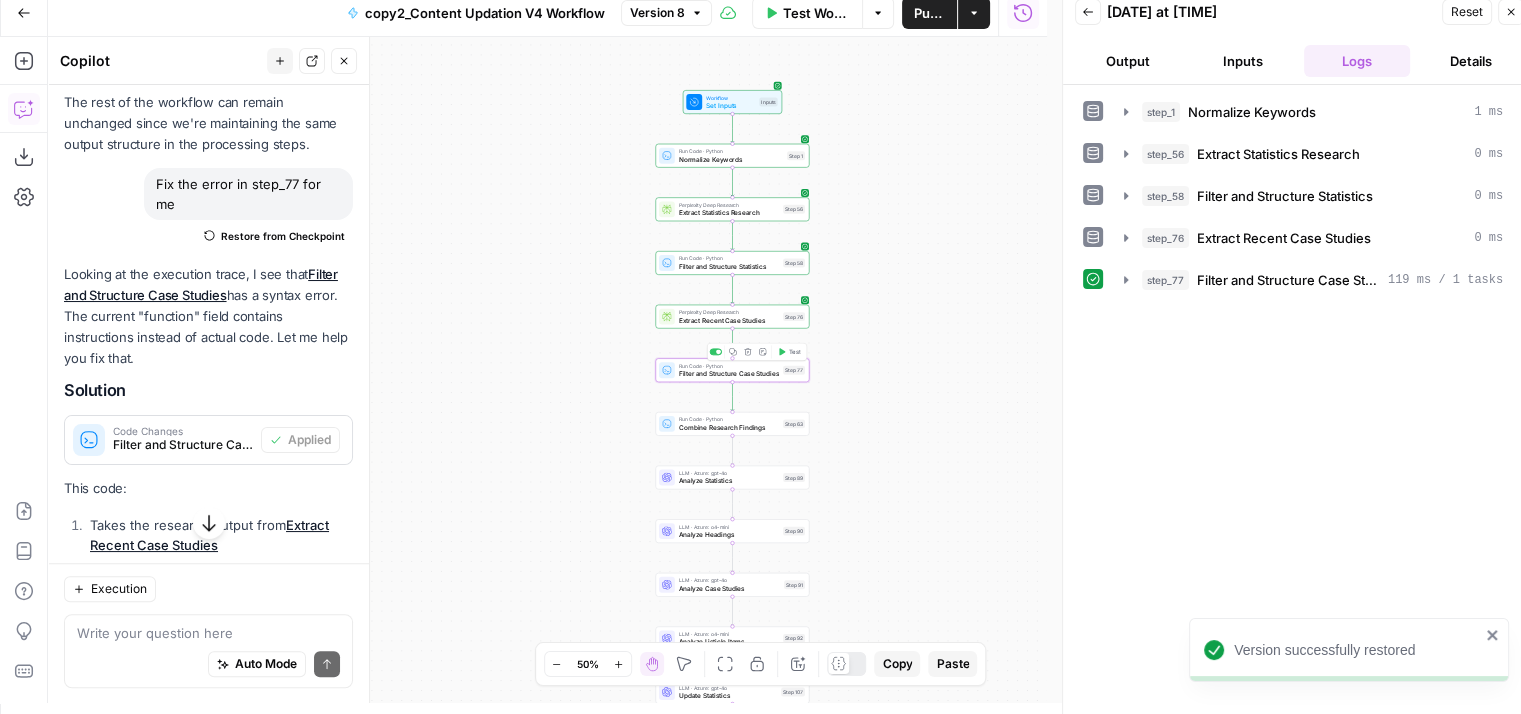click on "Workflow Set Inputs Inputs Run Code · Python Normalize Keywords Step 1 Perplexity Deep Research Extract Statistics Research Step 56 Run Code · Python Filter and Structure Statistics Step 58 Perplexity Deep Research Extract Recent Case Studies Step 76 Run Code · Python Filter and Structure Case Studies Step 77 Copy step Delete step Add Note Test Run Code · Python Combine Research Findings Step 63 LLM · Azure: gpt-4o Analyze Statistics Step 89 LLM · Azure: o4-mini Analyze Headings Step 90 LLM · Azure: gpt-4o Analyze Case Studies Step 91 LLM · Azure: o4-mini Analyze Listicle Items Step 92 LLM · Azure: gpt-4o Update Statistics Step 107 LLM · Azure: gpt-4o Update Case Studies Step 108 LLM · GPT-4.1 Update Listicles Step 109 LLM · Azure: gpt-4o Update Headings Step 110 Run Code · Python Calculate Final Readability Metrics Step 112 LLM · Azure: gpt-4o Final Content Readability Improvement Step 113 Run Code · Python Extract Meta Tags Step 2 Run Code · Python Analyze Current FAQs Step 45 Step 114 End" at bounding box center [547, 370] 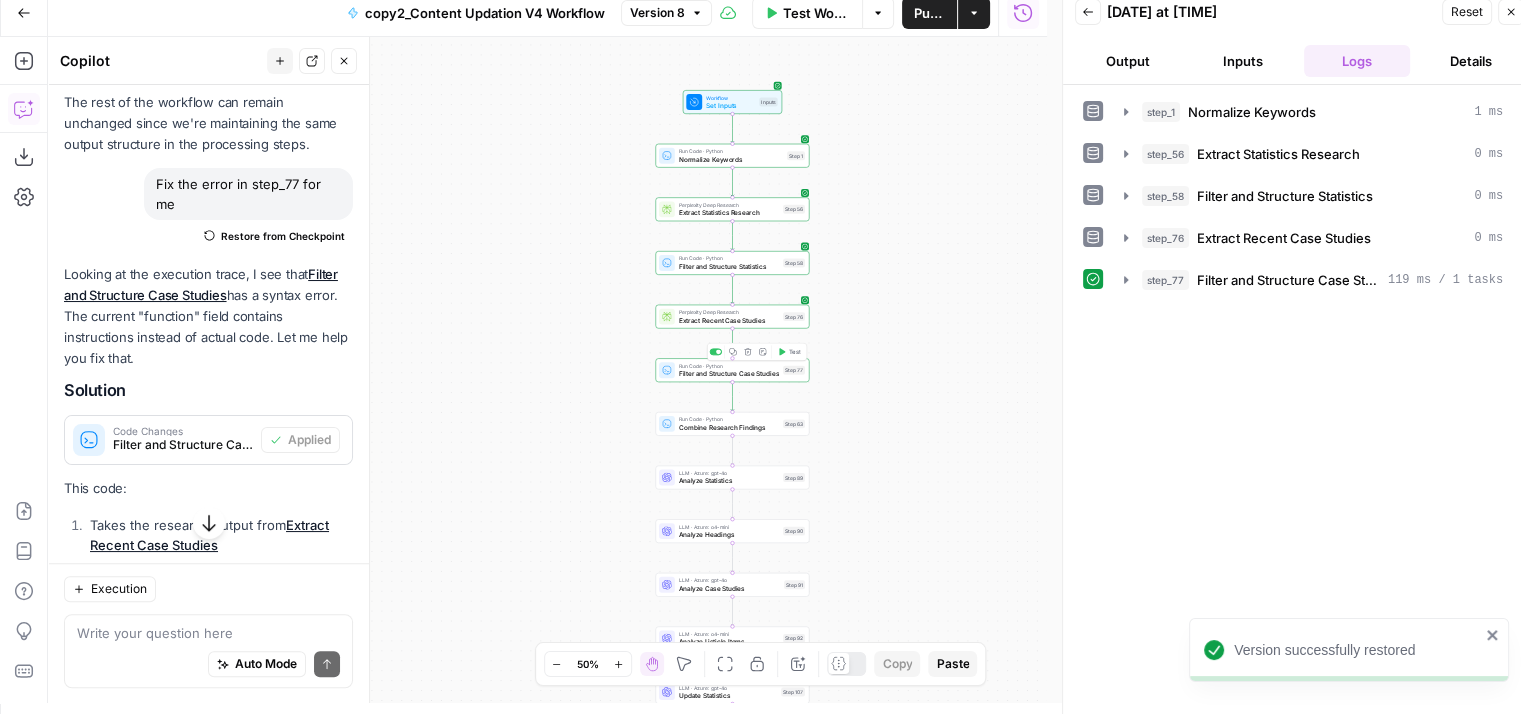click on "Workflow Set Inputs Inputs Run Code · Python Normalize Keywords Step 1 Perplexity Deep Research Extract Statistics Research Step 56 Run Code · Python Filter and Structure Statistics Step 58 Perplexity Deep Research Extract Recent Case Studies Step 76 Run Code · Python Filter and Structure Case Studies Step 77 Copy step Delete step Add Note Test Run Code · Python Combine Research Findings Step 63 LLM · Azure: gpt-4o Analyze Statistics Step 89 LLM · Azure: o4-mini Analyze Headings Step 90 LLM · Azure: gpt-4o Analyze Case Studies Step 91 LLM · Azure: o4-mini Analyze Listicle Items Step 92 LLM · Azure: gpt-4o Update Statistics Step 107 LLM · Azure: gpt-4o Update Case Studies Step 108 LLM · GPT-4.1 Update Listicles Step 109 LLM · Azure: gpt-4o Update Headings Step 110 Run Code · Python Calculate Final Readability Metrics Step 112 LLM · Azure: gpt-4o Final Content Readability Improvement Step 113 Run Code · Python Extract Meta Tags Step 2 Run Code · Python Analyze Current FAQs Step 45 Step 114 End" at bounding box center (547, 370) 